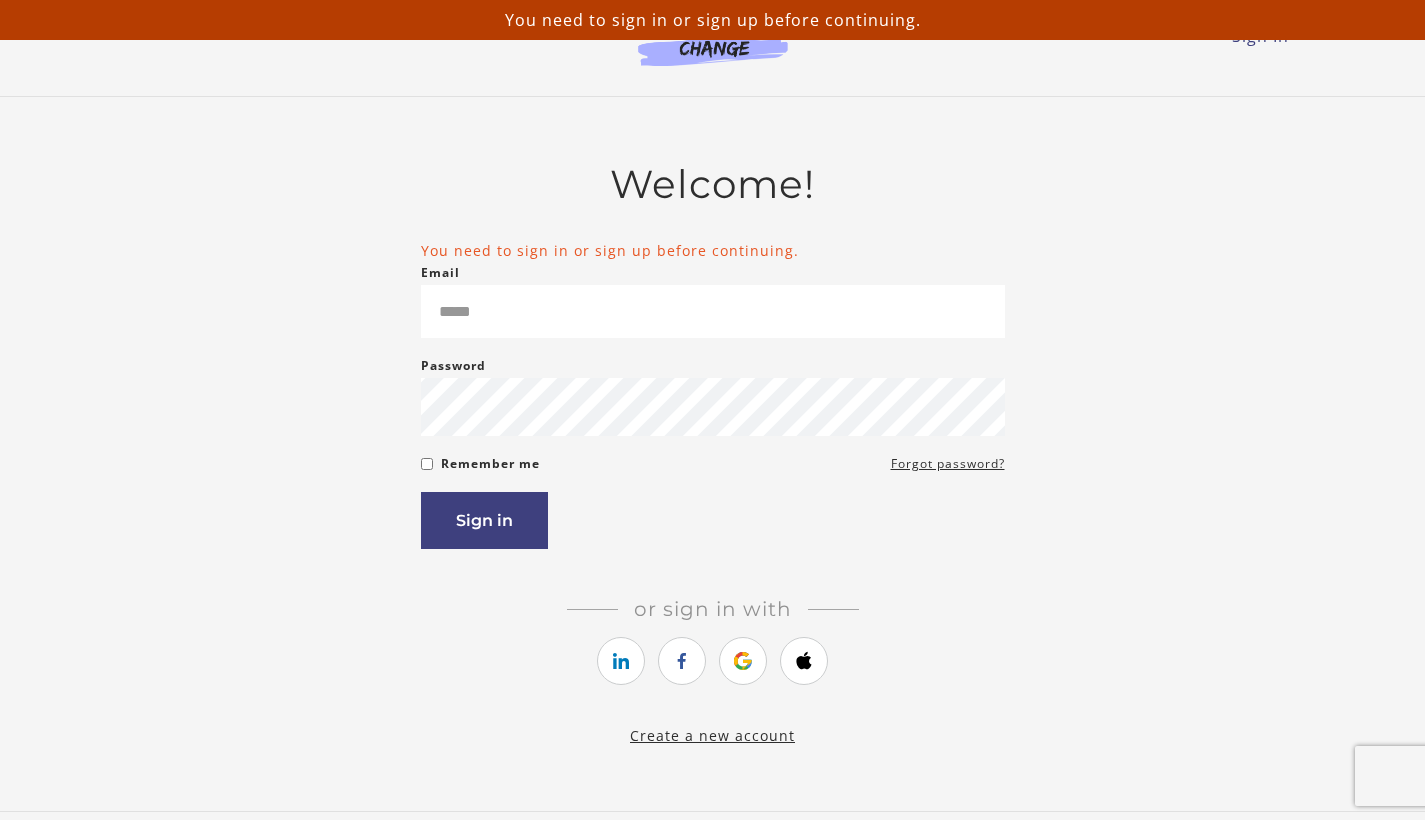 scroll, scrollTop: 0, scrollLeft: 0, axis: both 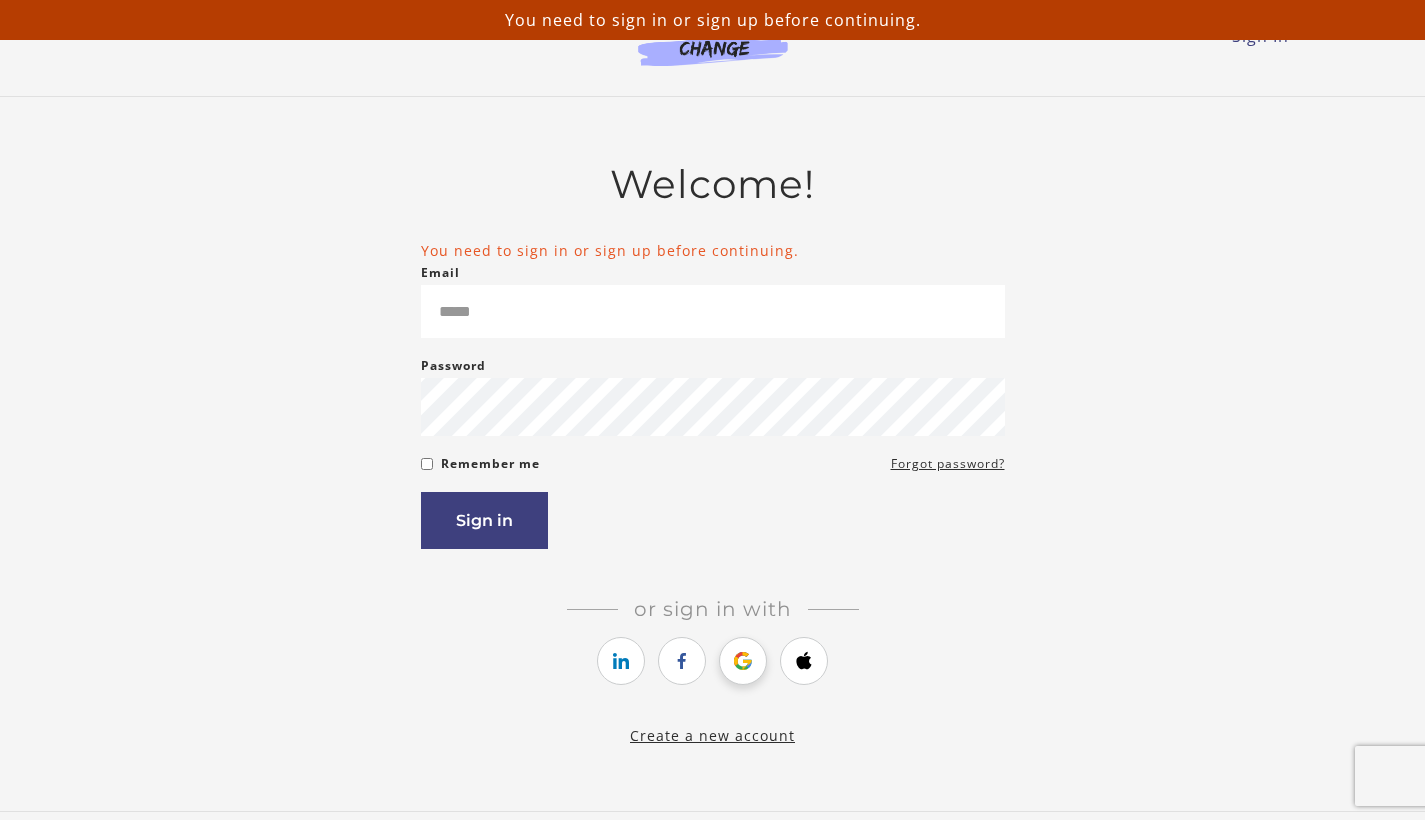 click at bounding box center [743, 661] 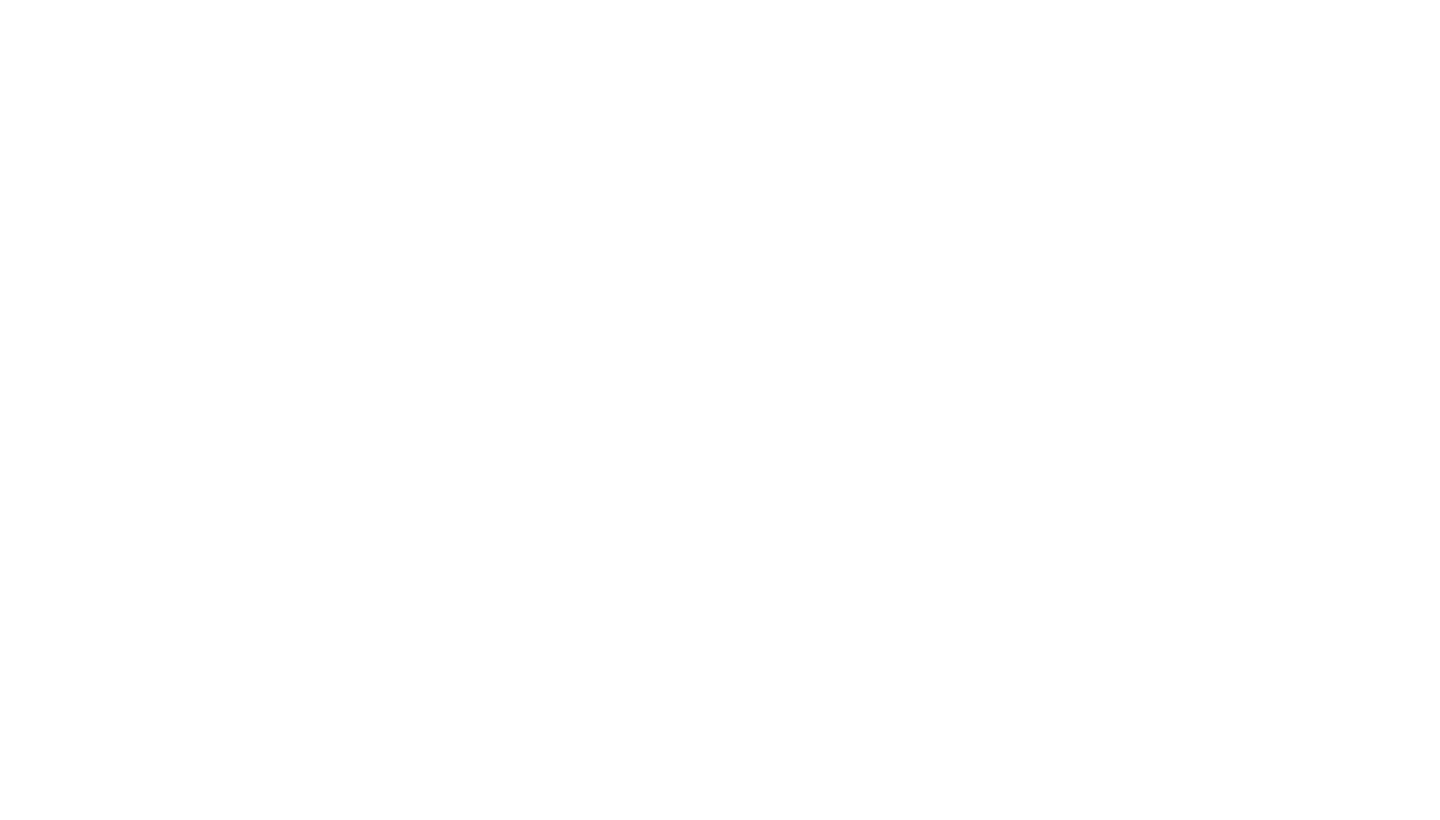 scroll, scrollTop: 0, scrollLeft: 0, axis: both 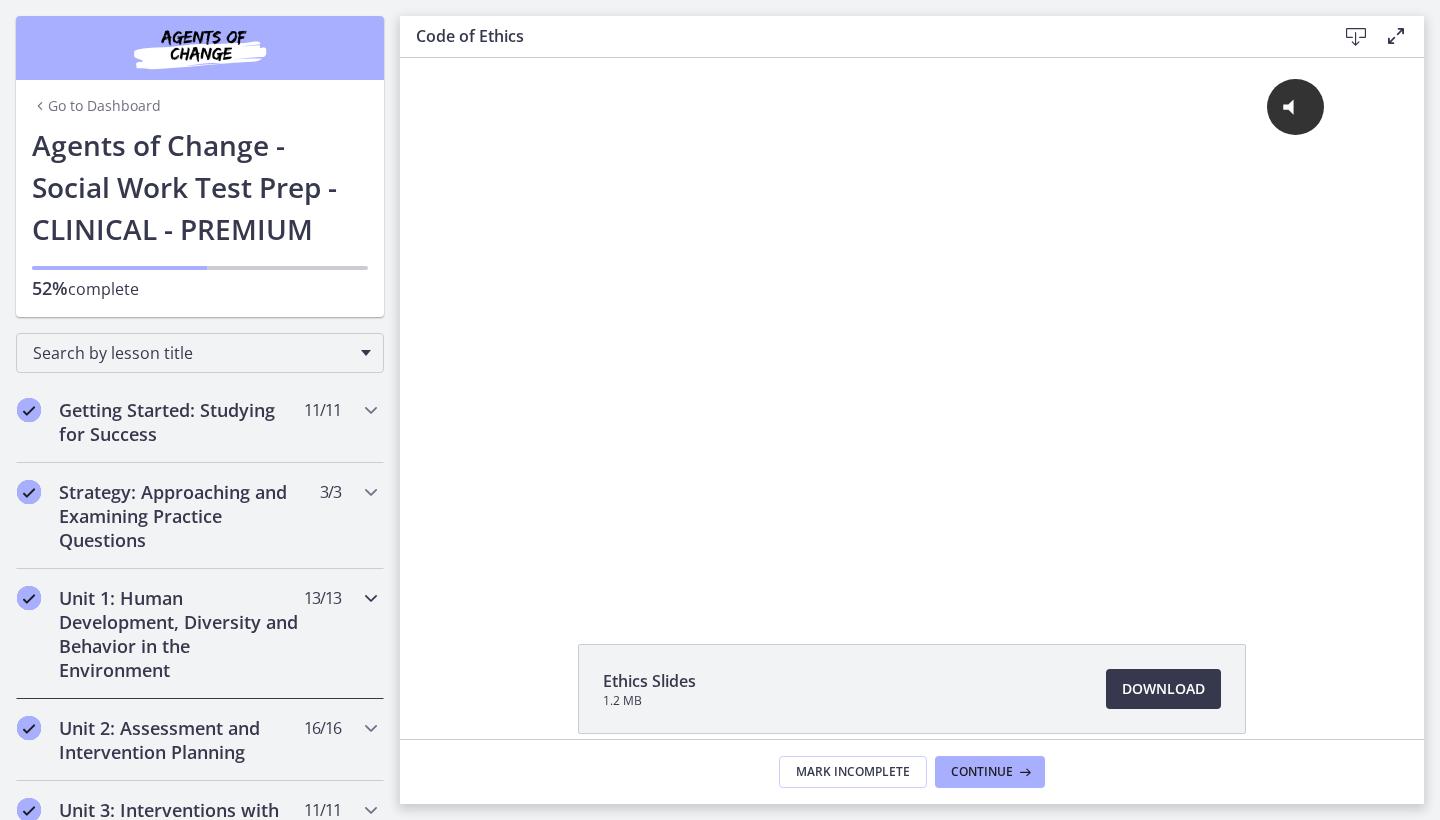 click on "Unit 1: Human Development, Diversity and Behavior in the Environment" at bounding box center (181, 634) 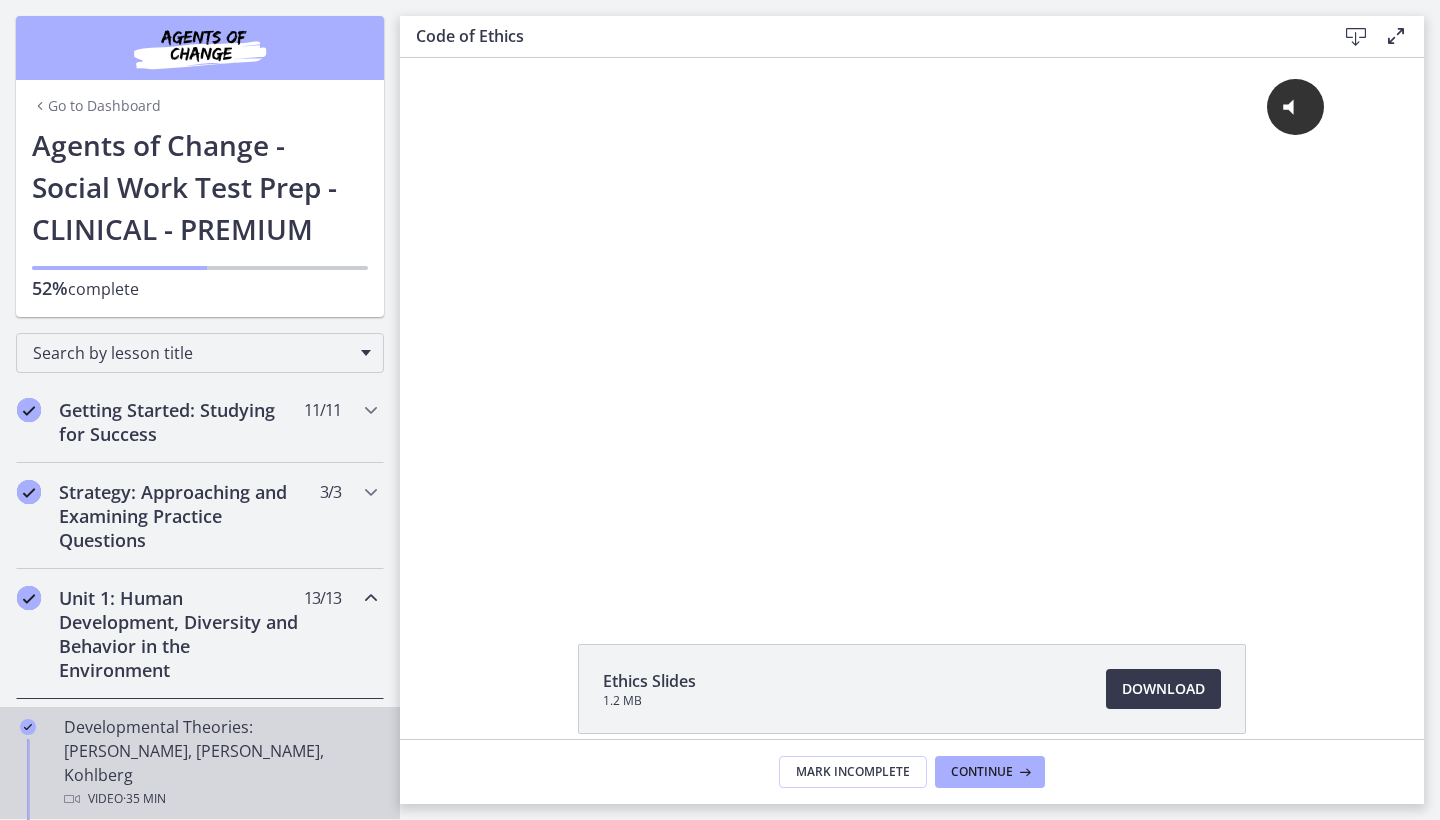 click on "Developmental Theories: [PERSON_NAME], [PERSON_NAME], Kohlberg
Video
·  35 min" at bounding box center [220, 763] 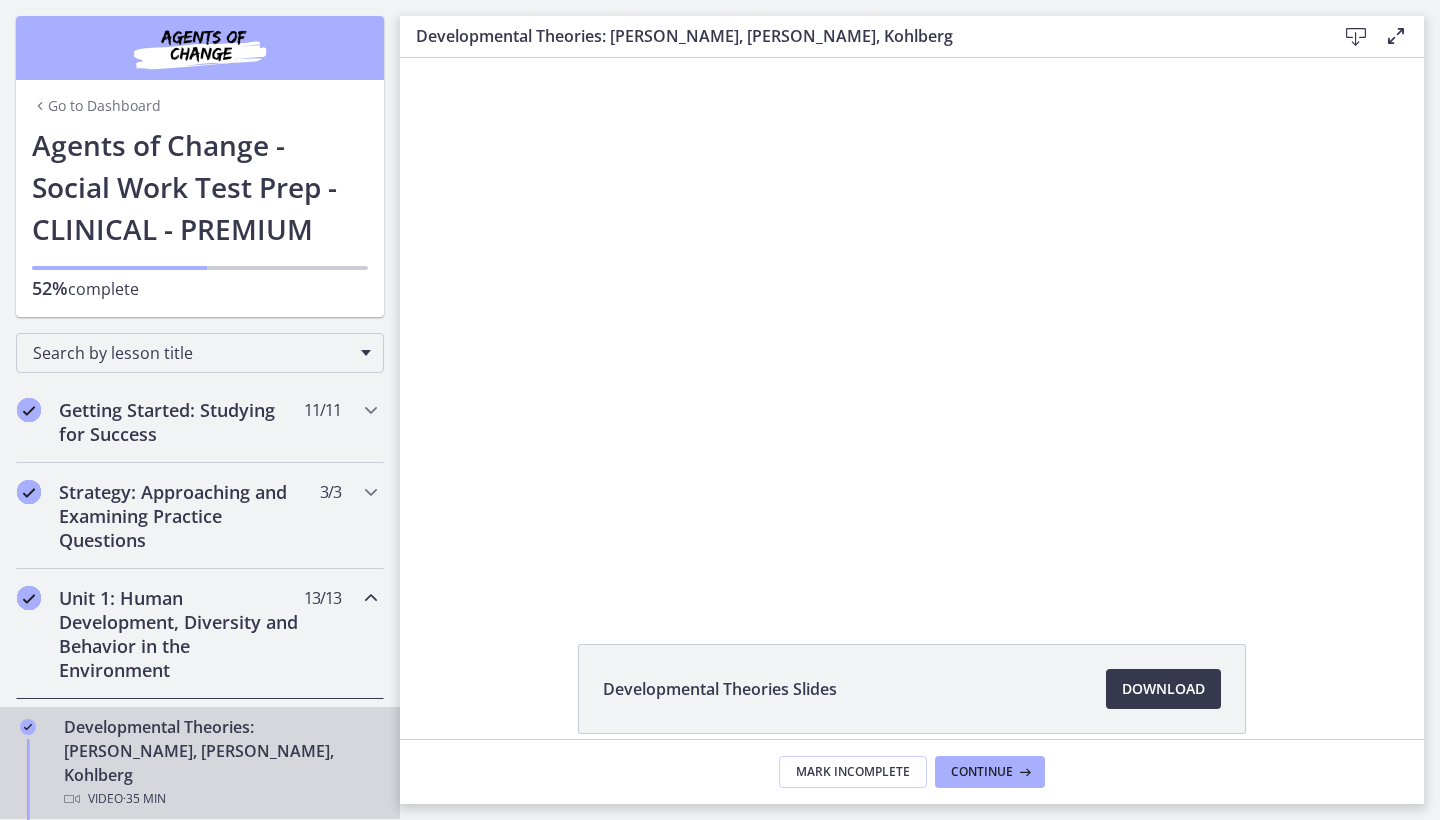 scroll, scrollTop: 0, scrollLeft: 0, axis: both 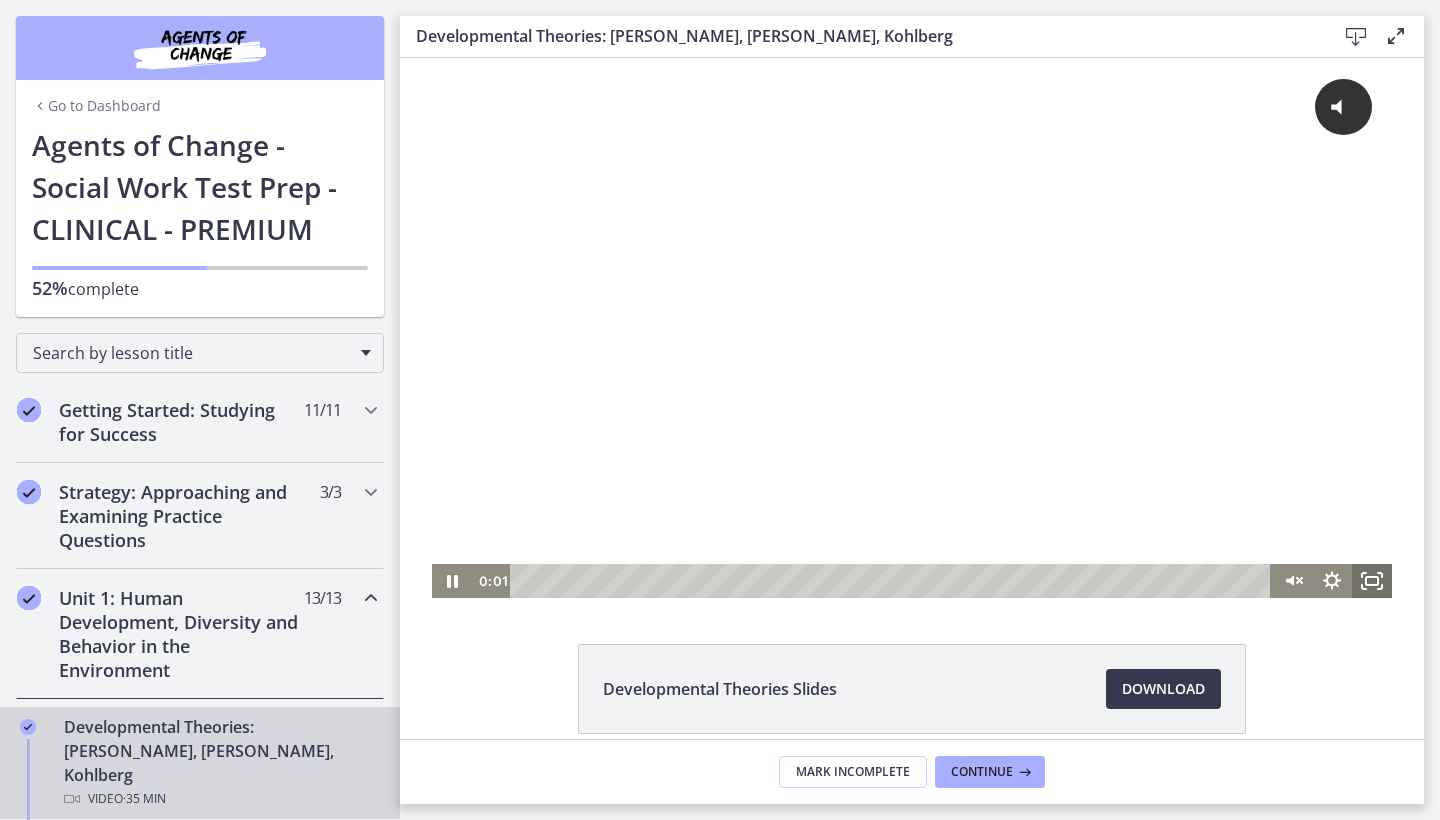 click 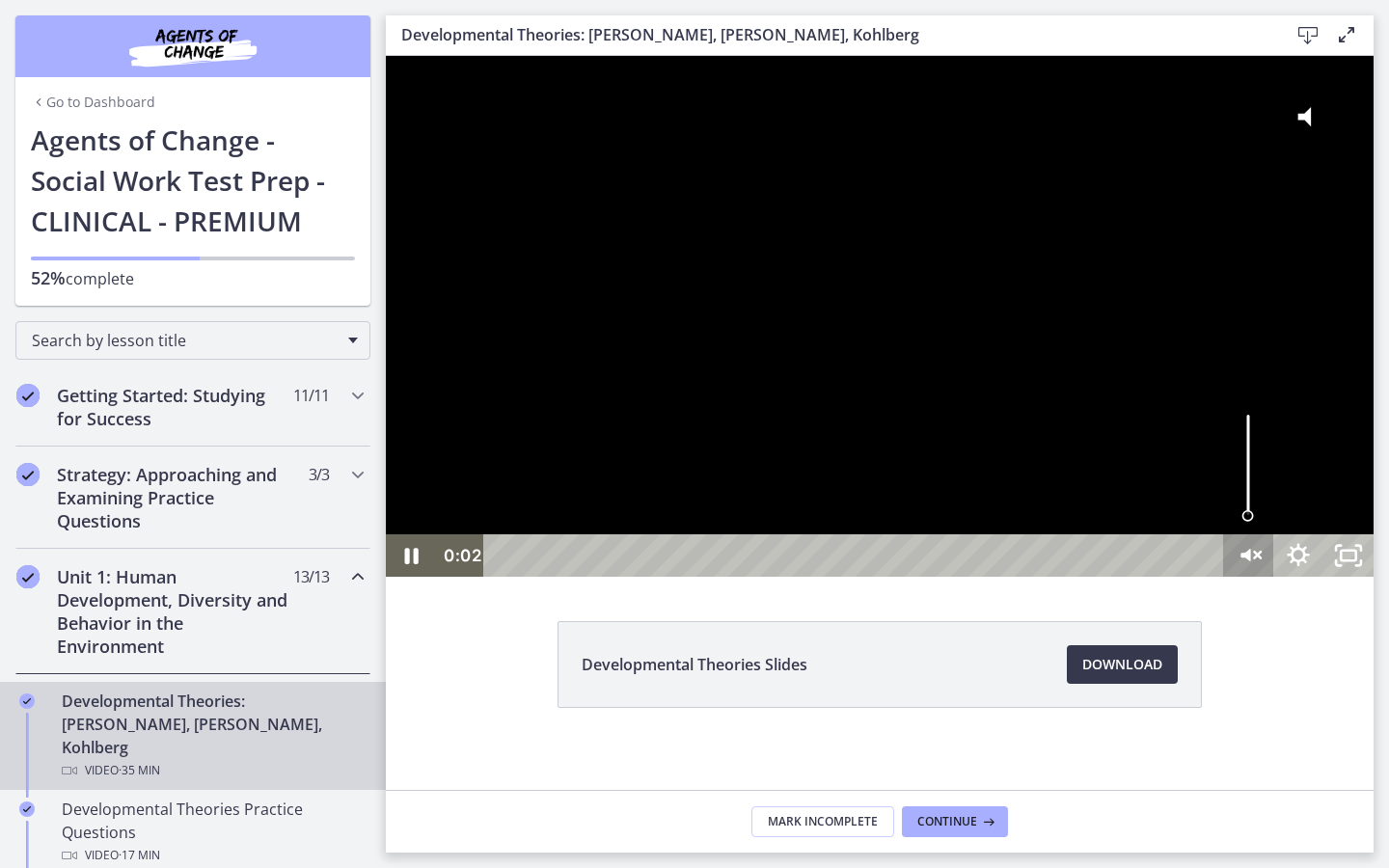 click 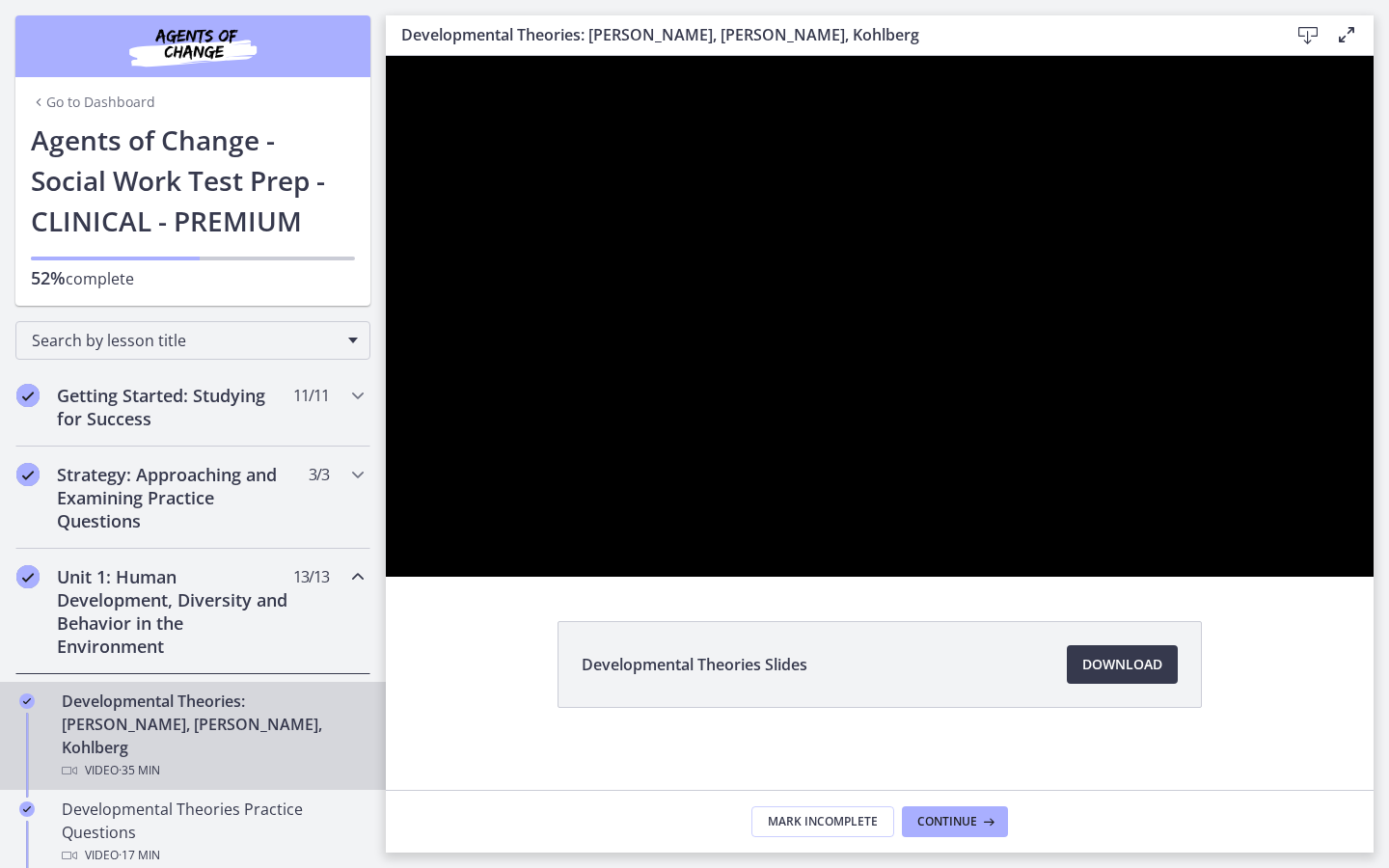 type 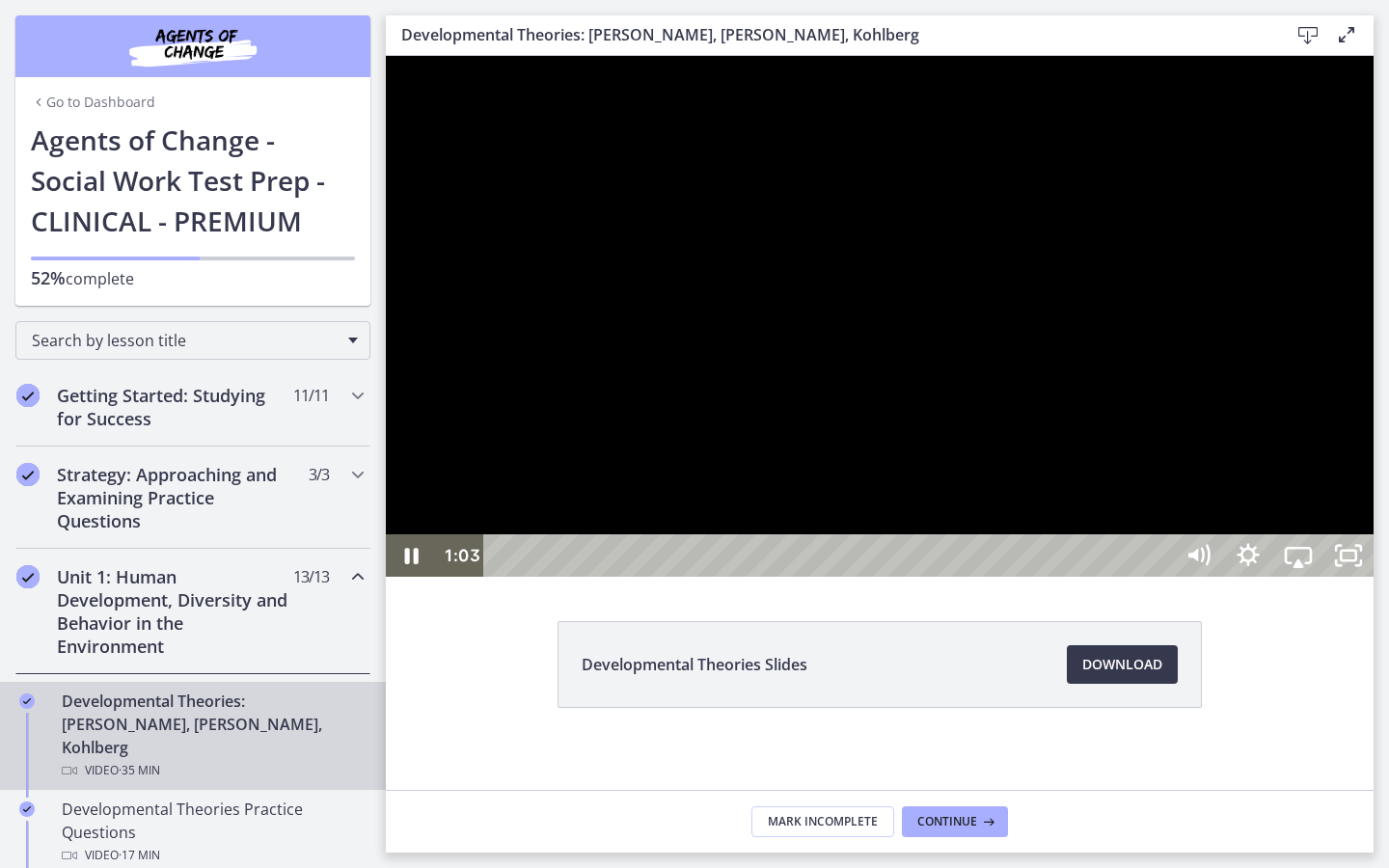 click at bounding box center [1198, 556] 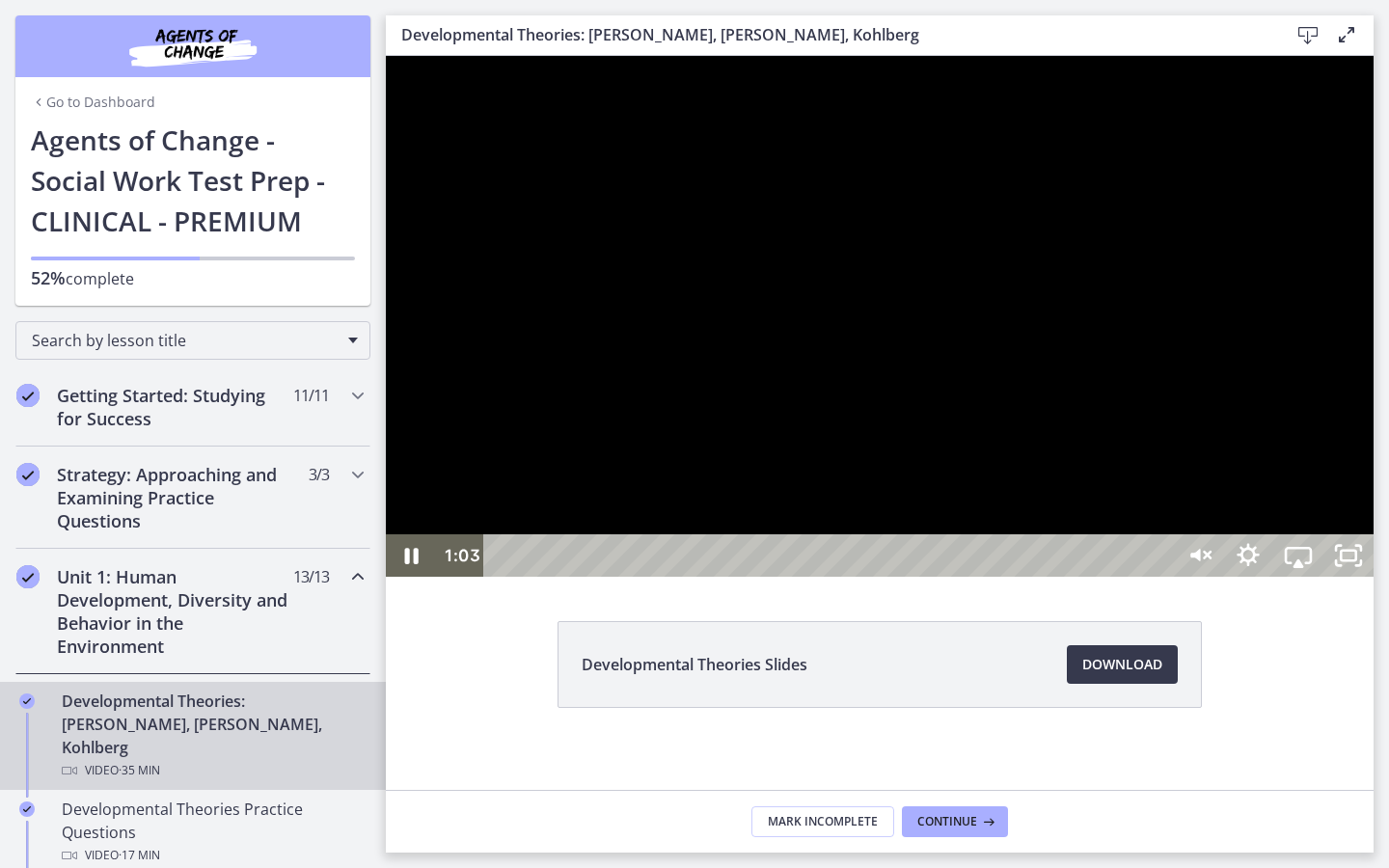click at bounding box center (1198, 556) 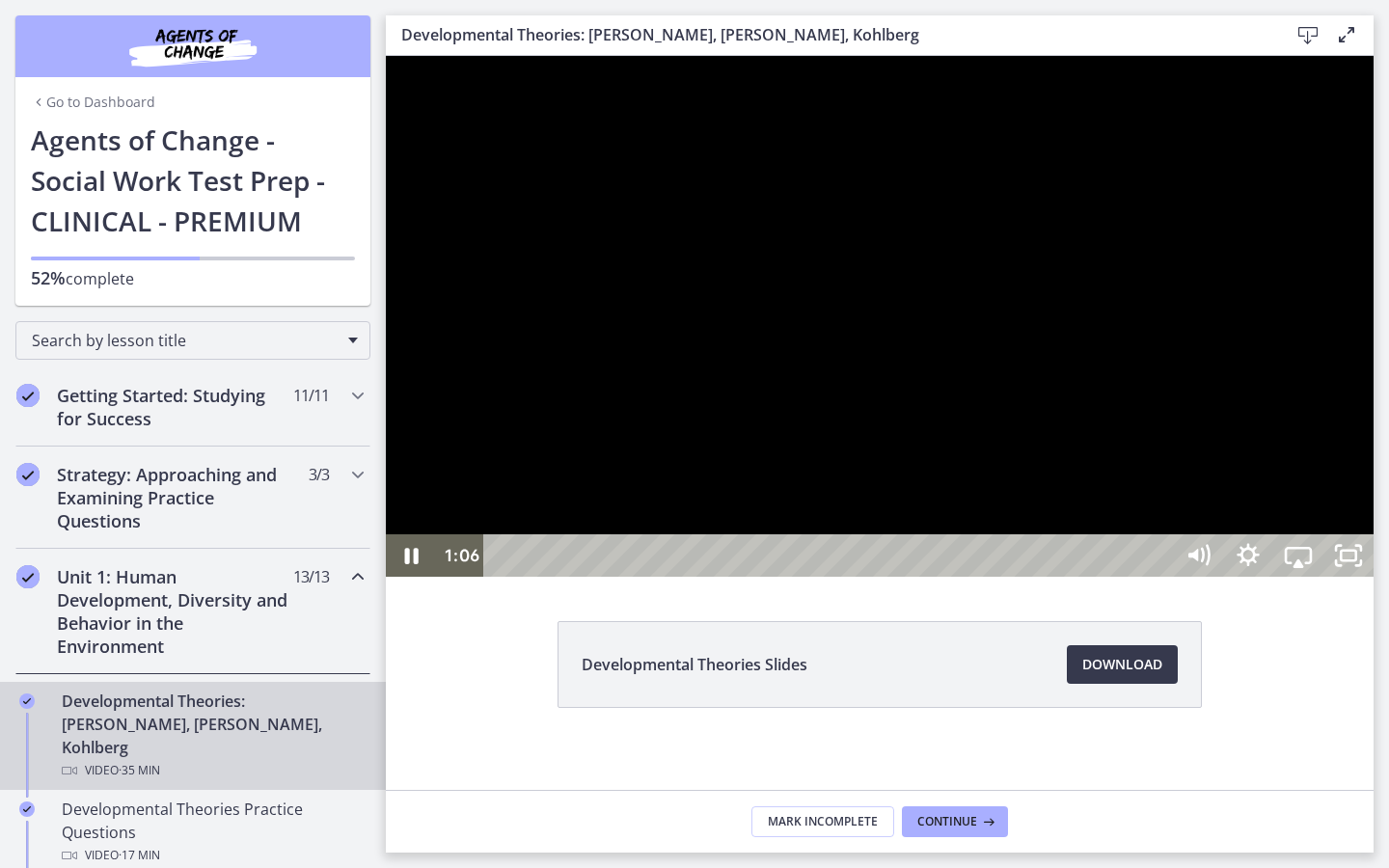 click at bounding box center (1198, 556) 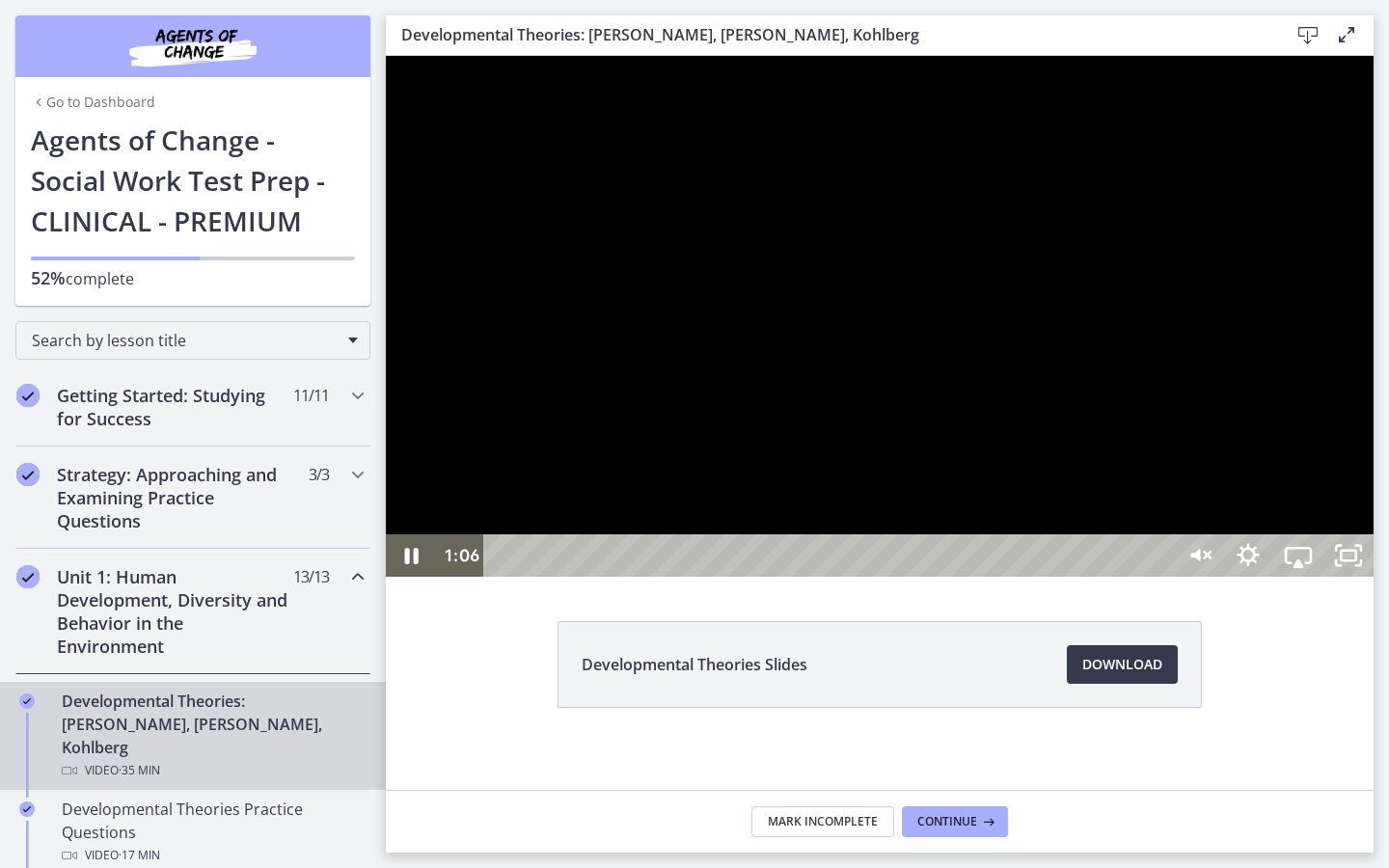 click at bounding box center [1198, 556] 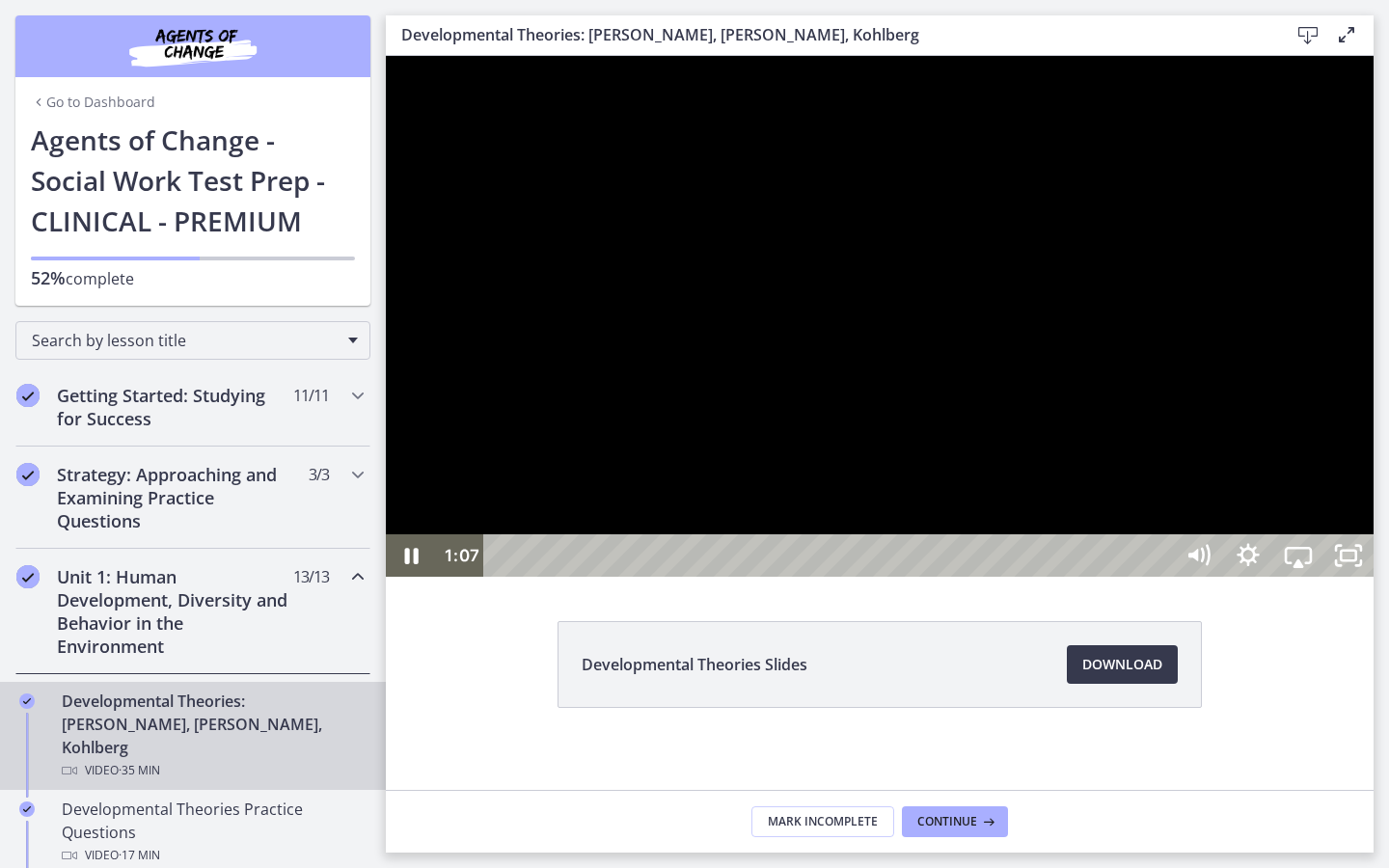 click at bounding box center [880, 316] 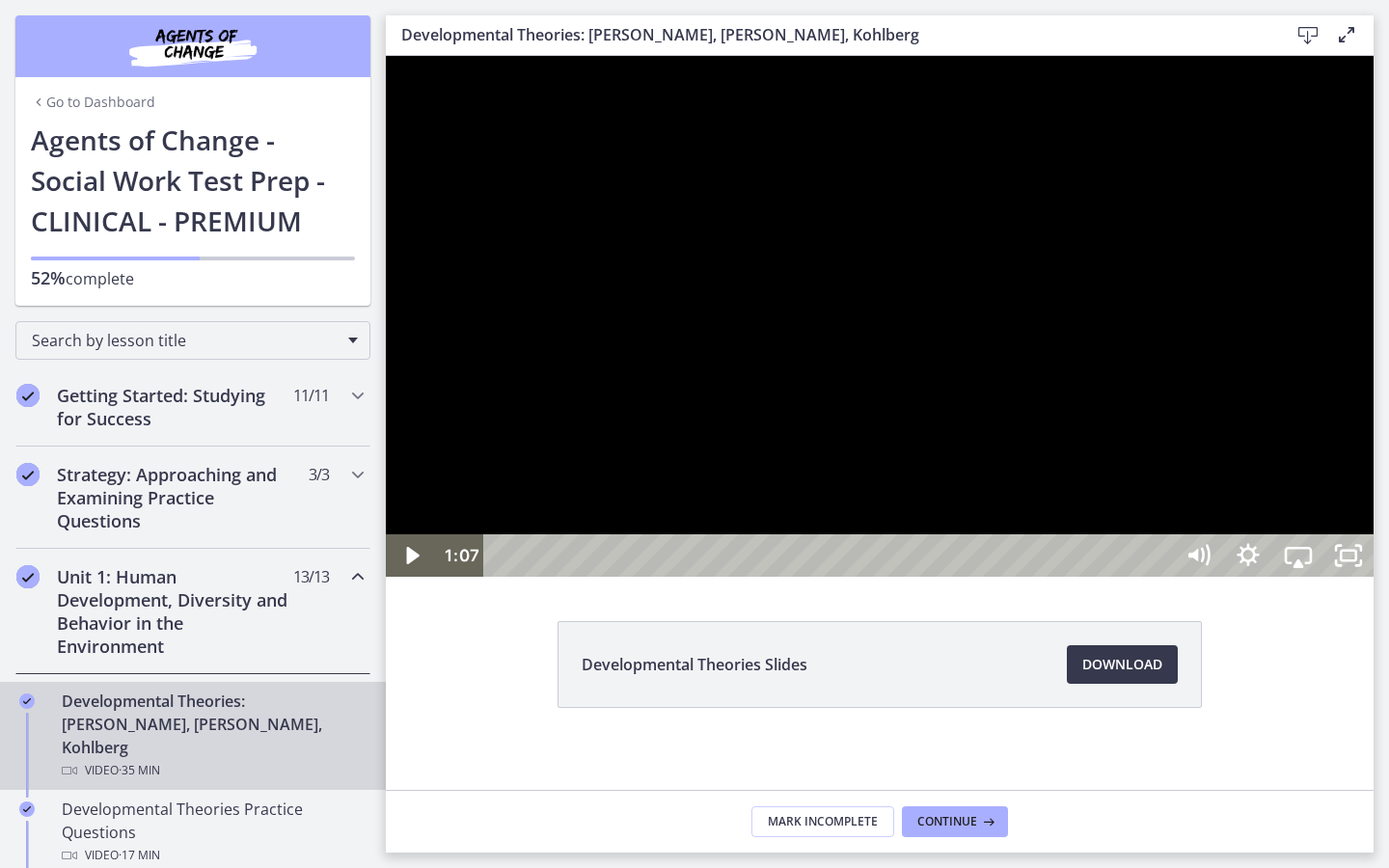 type 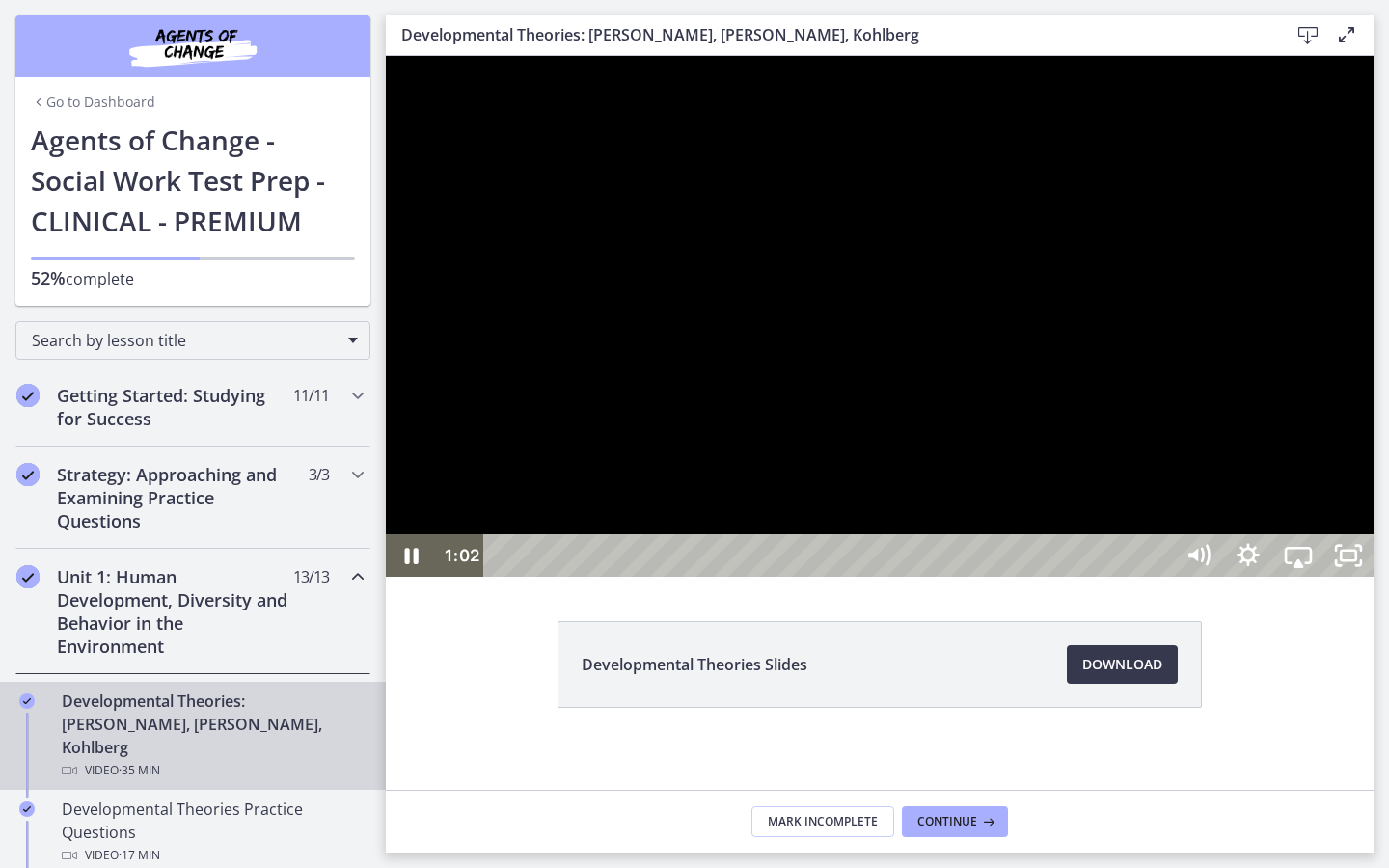 click at bounding box center [386, 56] 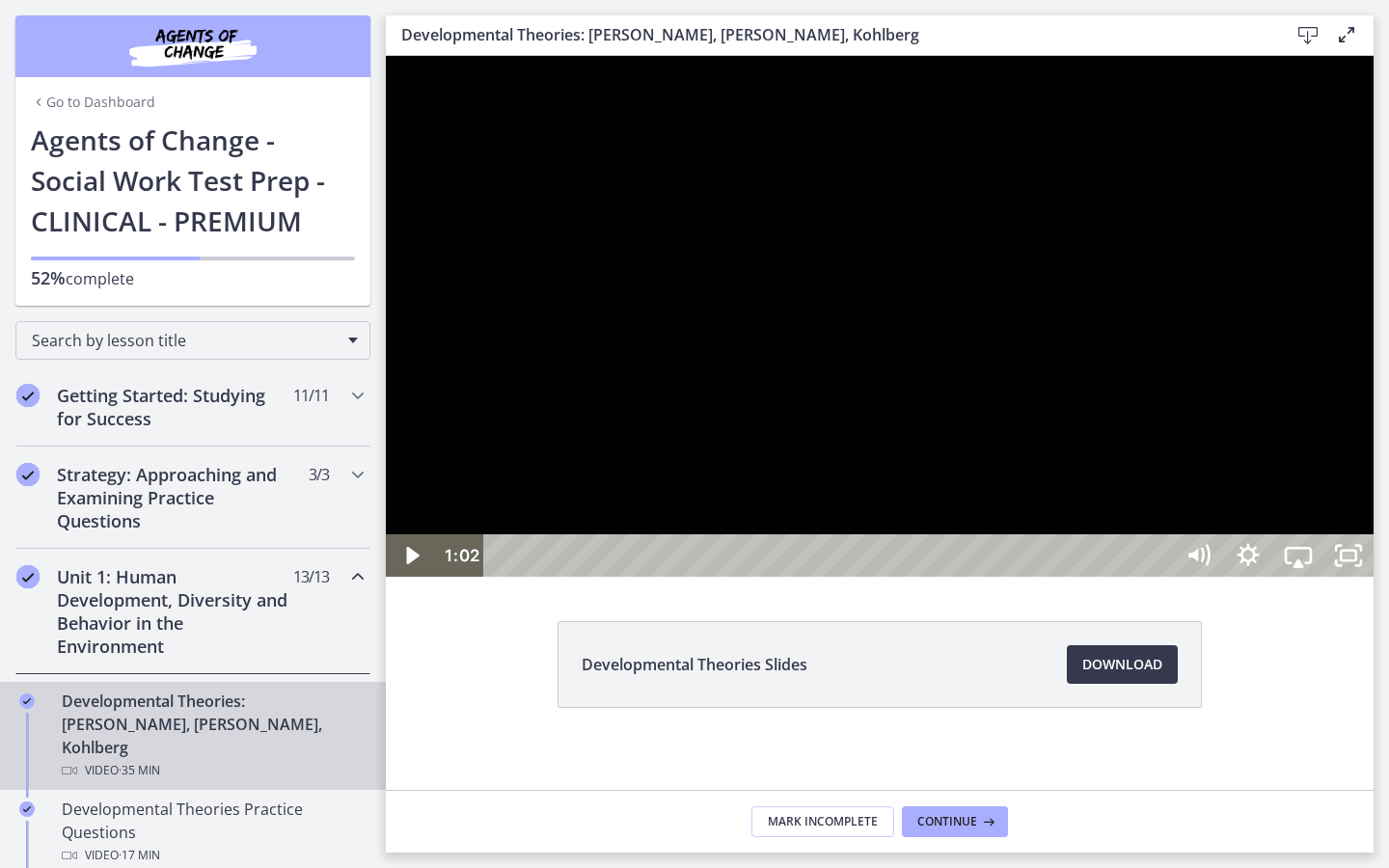 click at bounding box center (386, 56) 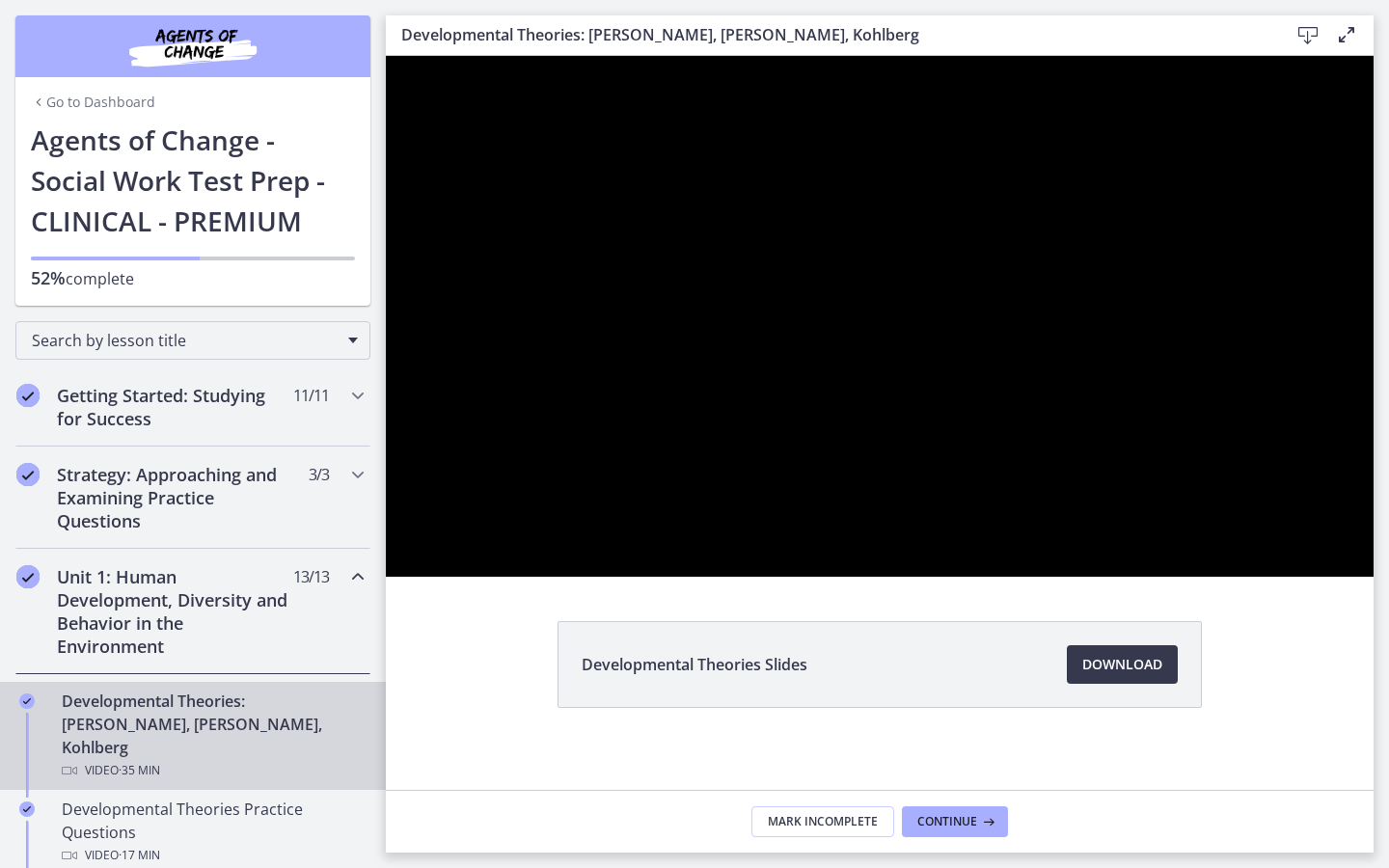 click at bounding box center (386, 56) 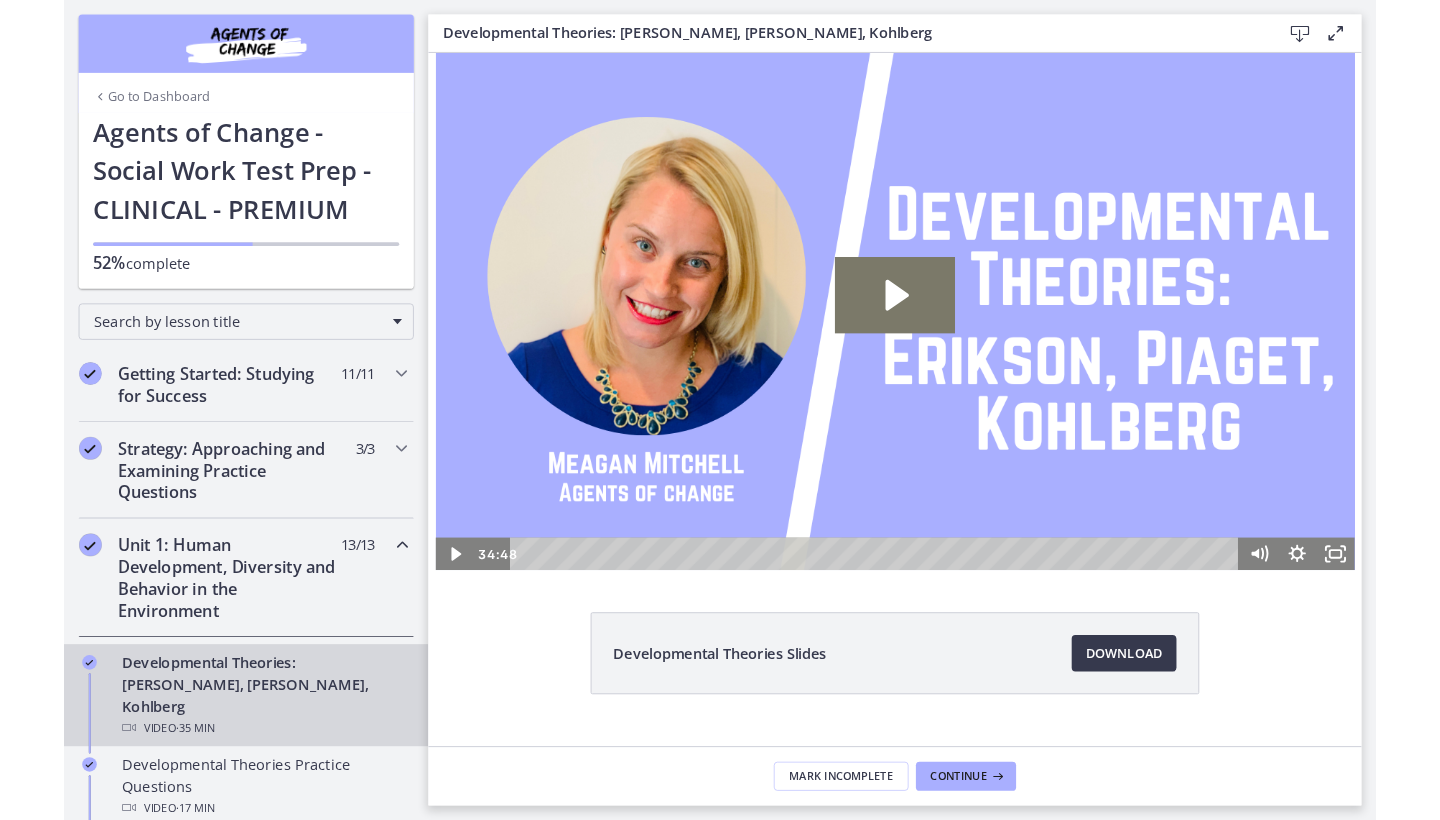 scroll, scrollTop: 0, scrollLeft: 0, axis: both 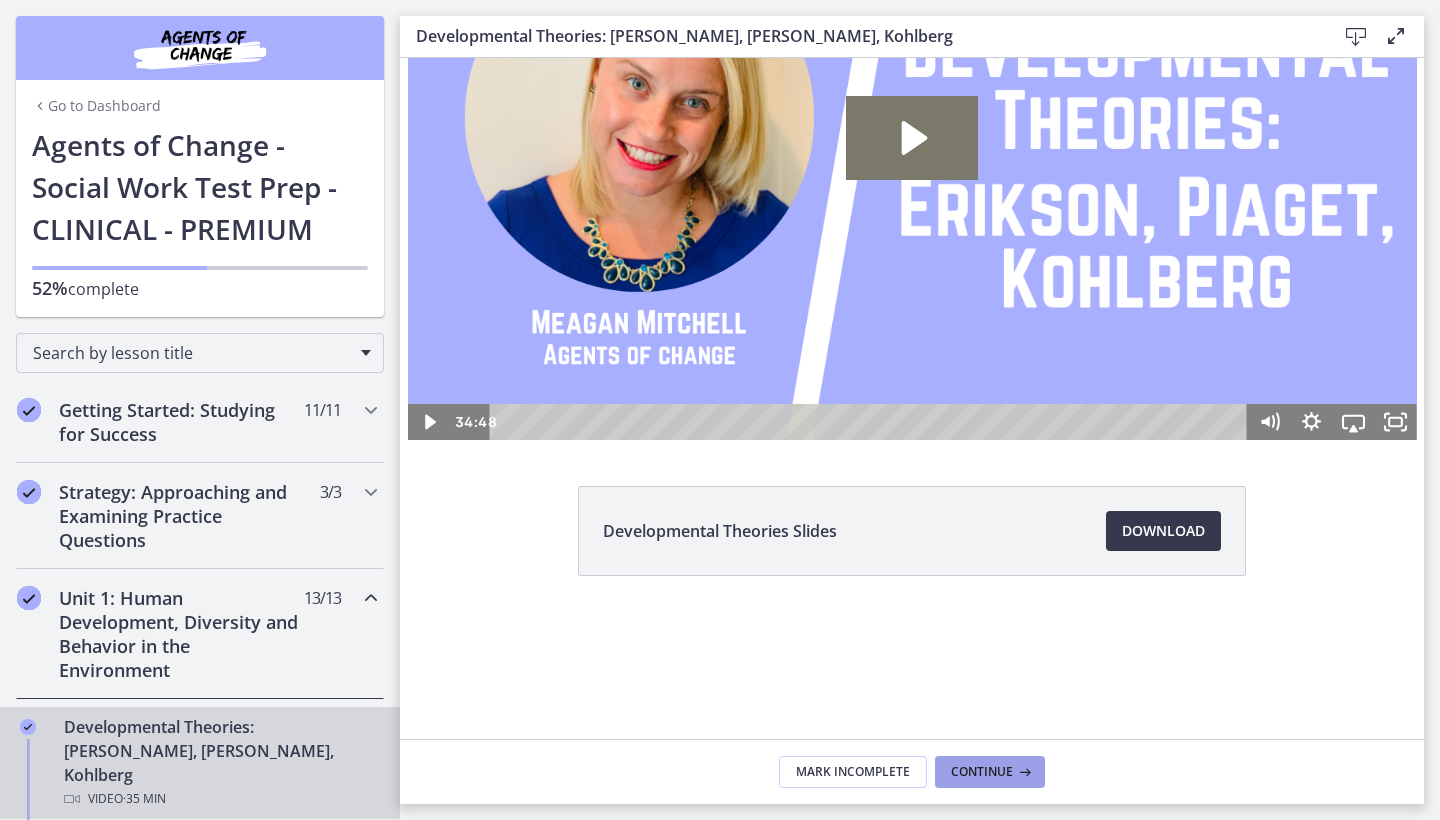 click on "Continue" at bounding box center [990, 772] 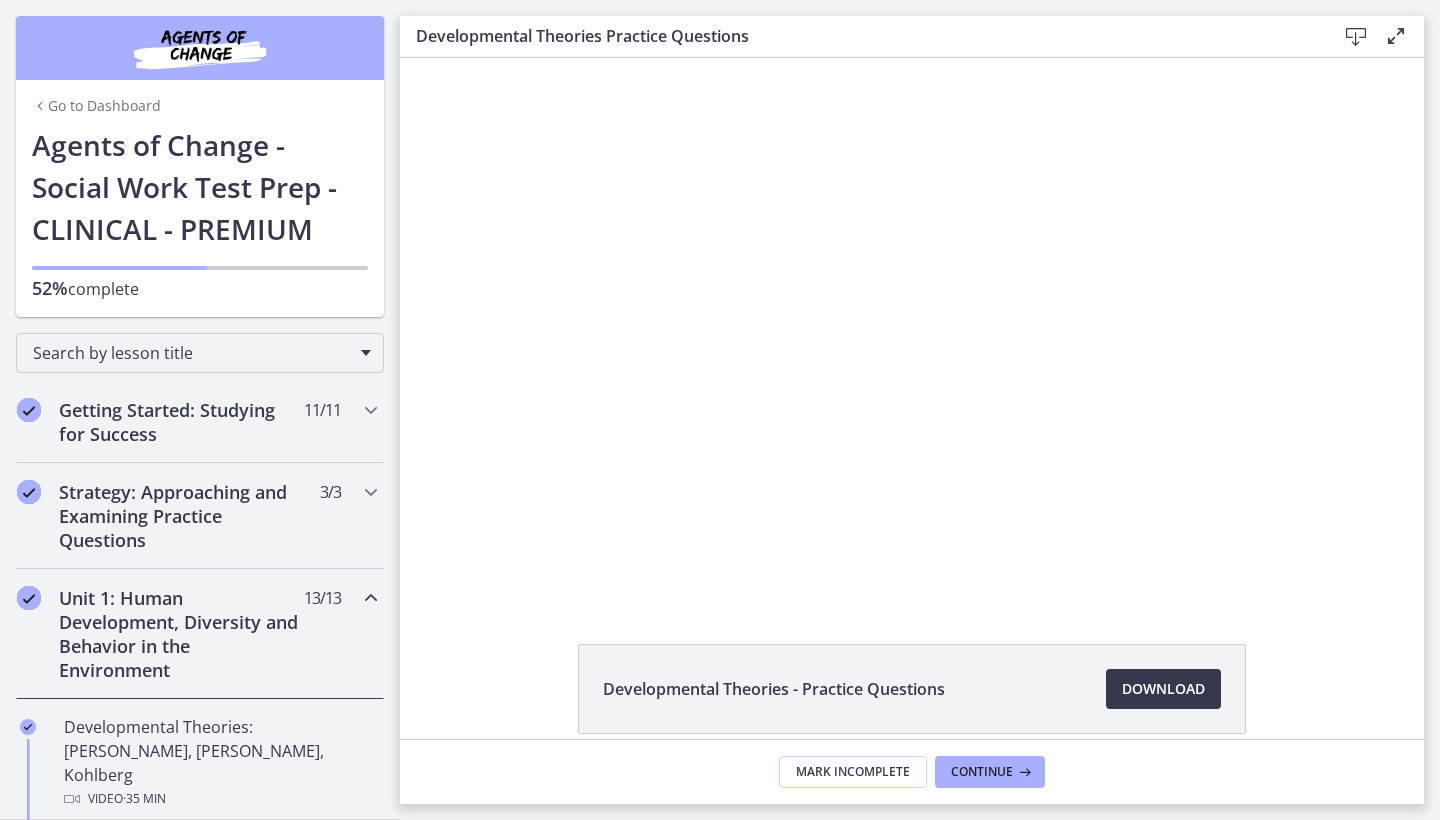 scroll, scrollTop: 0, scrollLeft: 0, axis: both 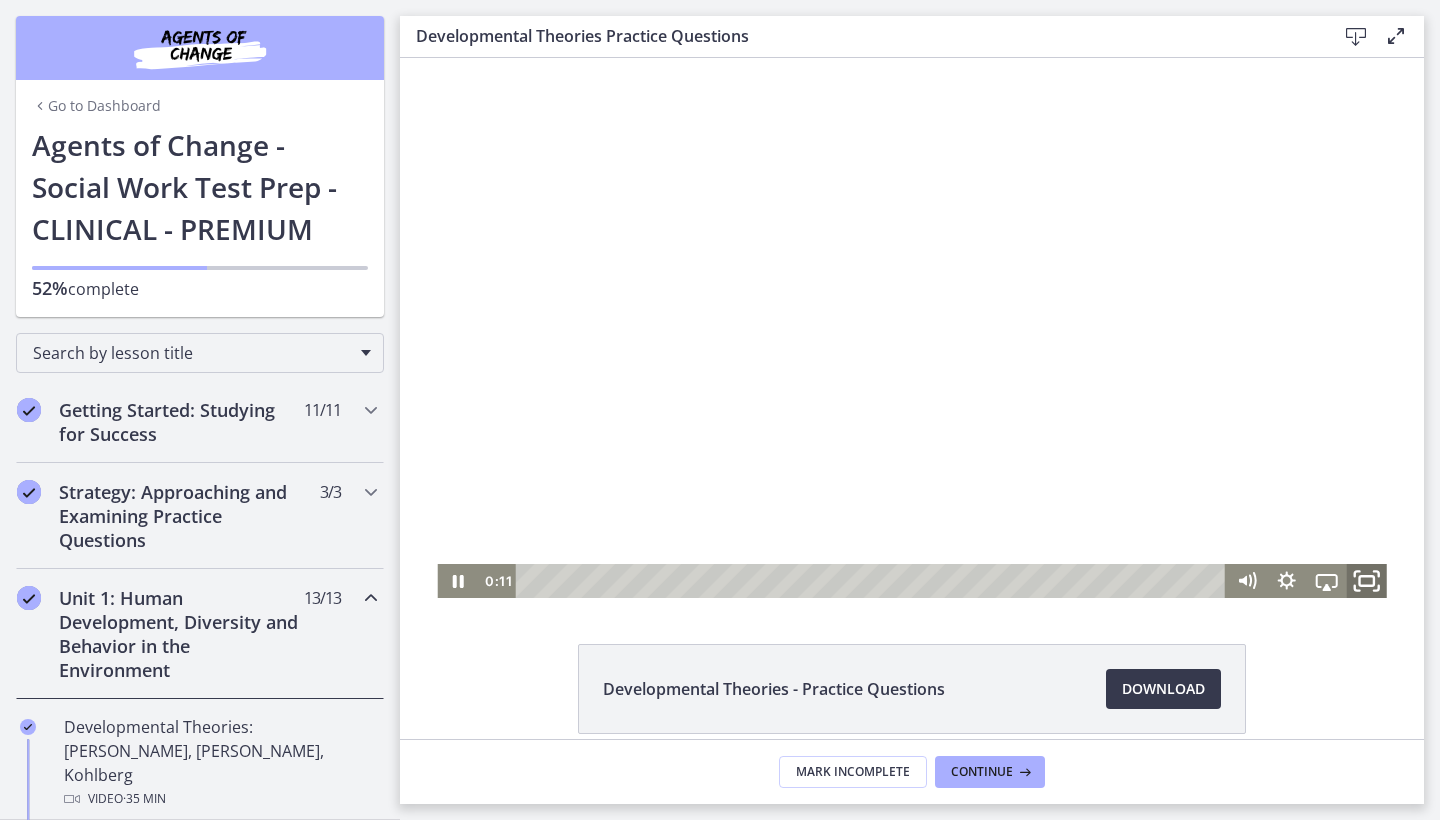 click 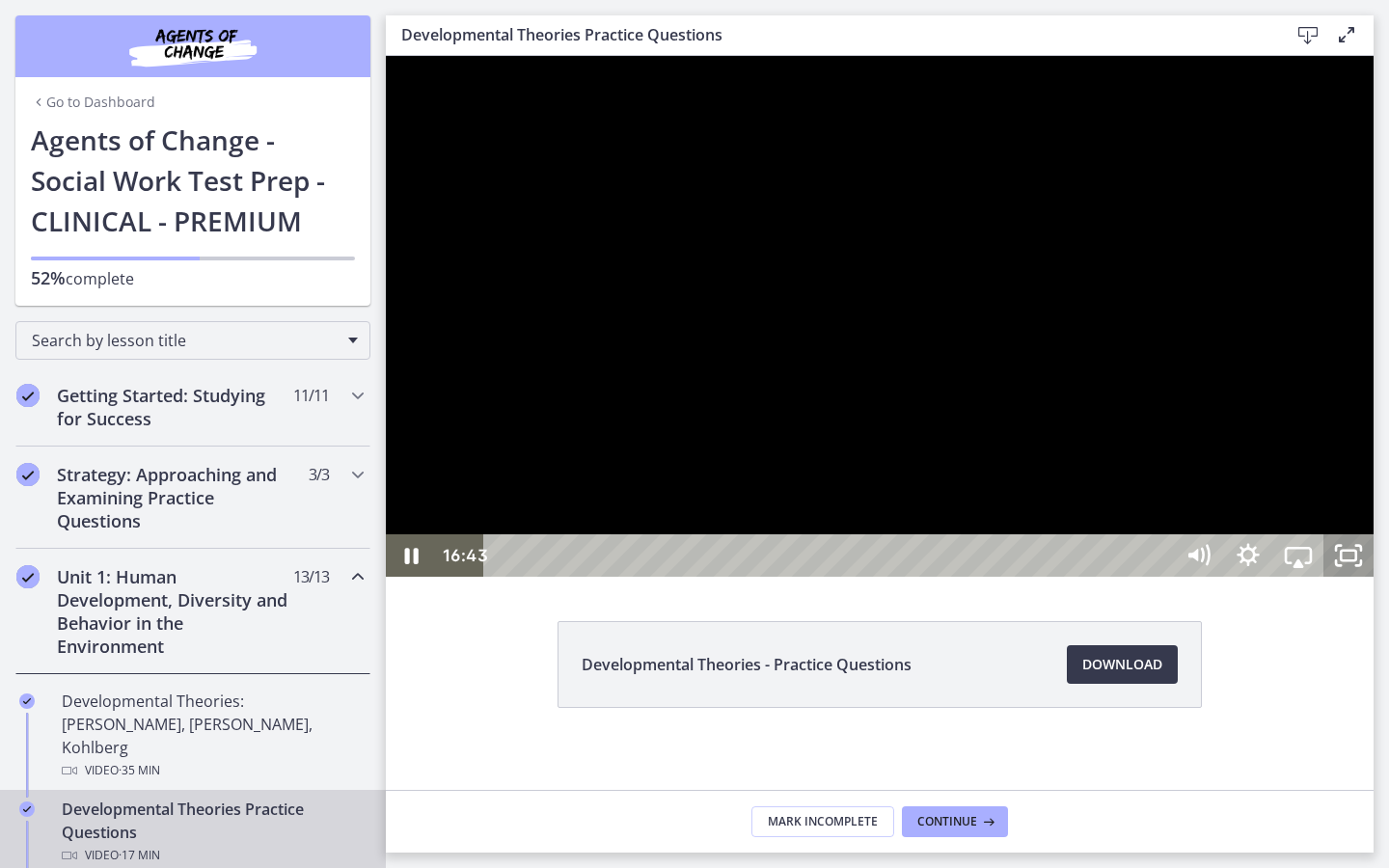 click 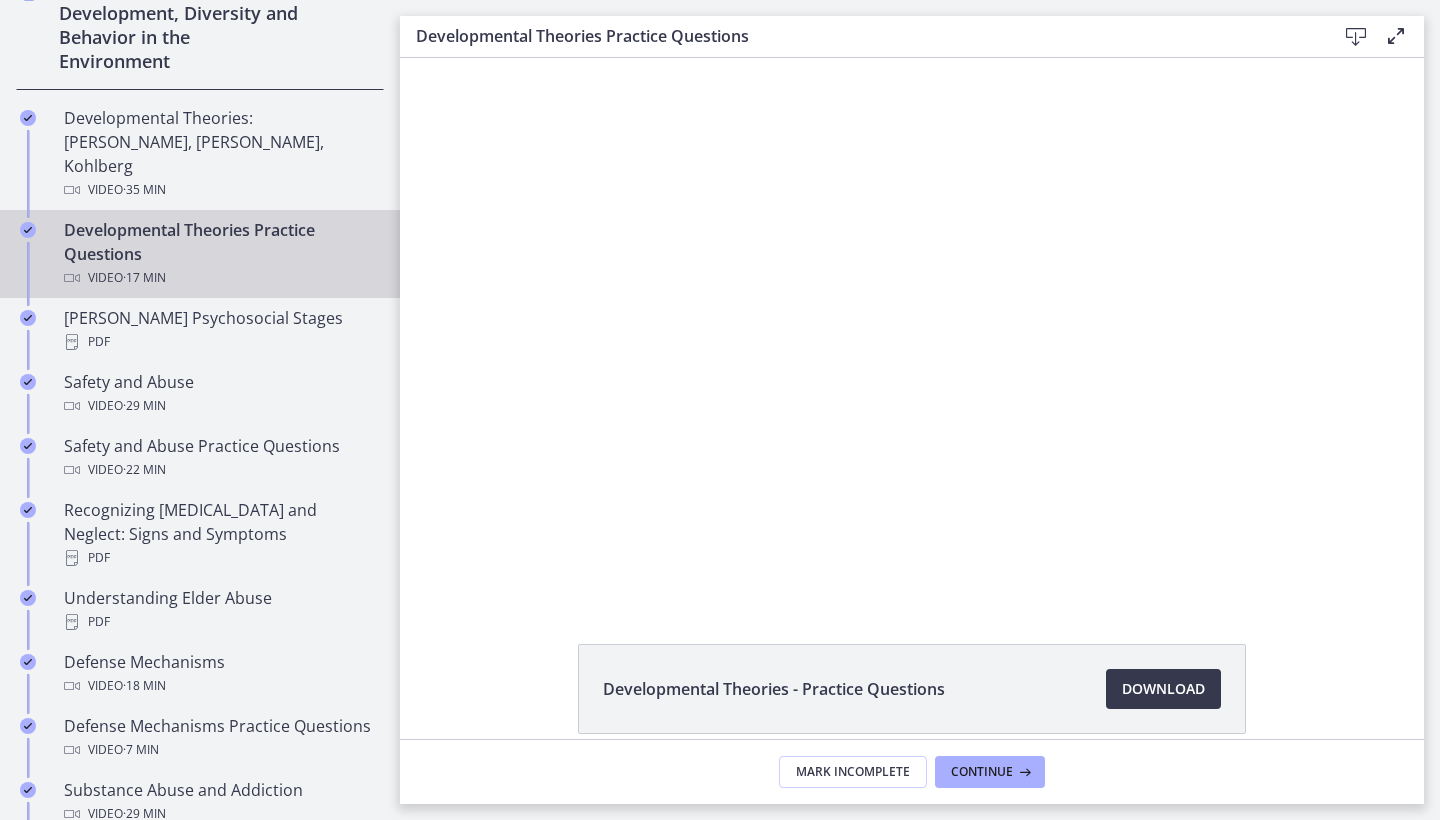 scroll, scrollTop: 615, scrollLeft: 0, axis: vertical 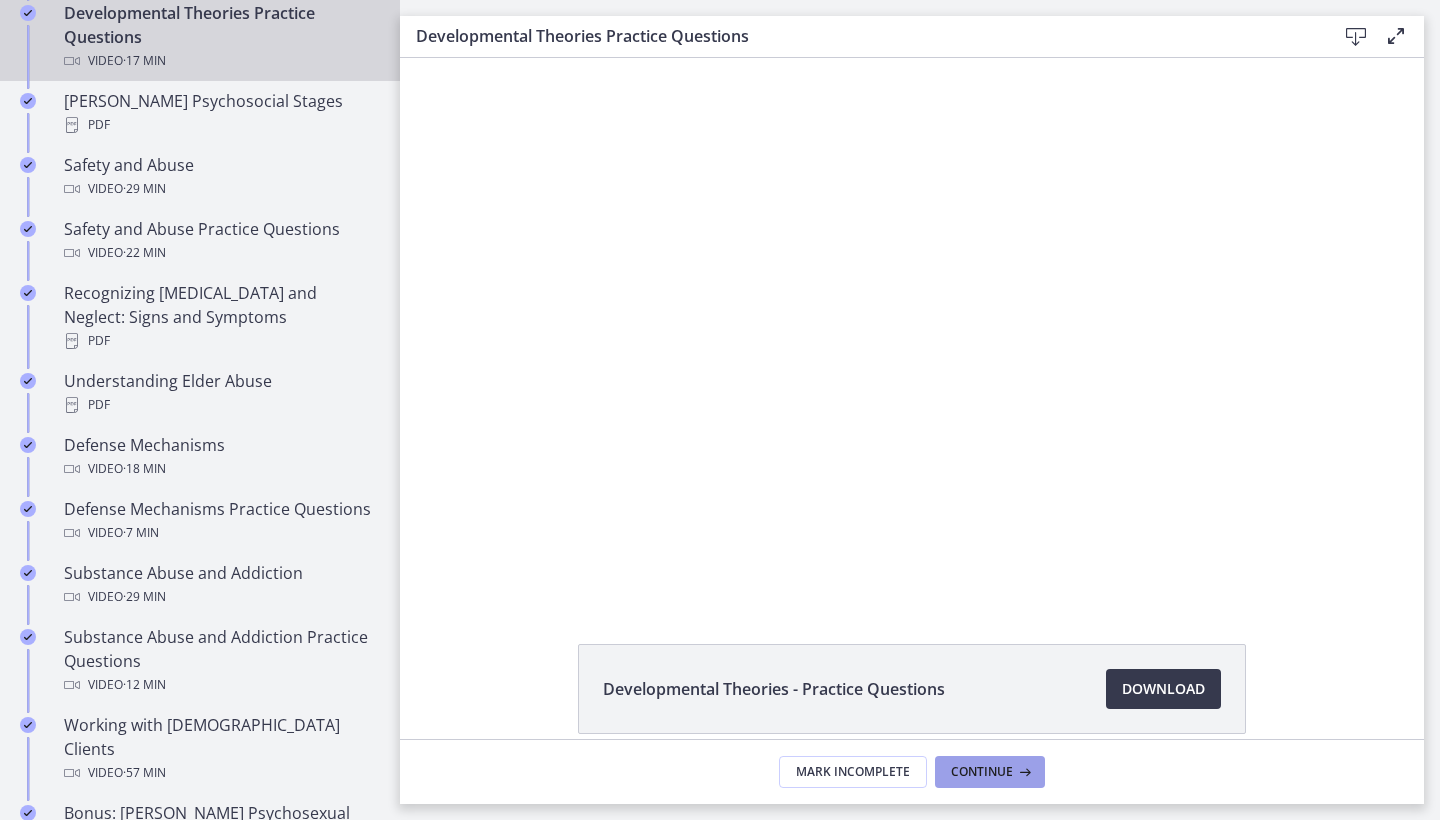 click at bounding box center [1023, 772] 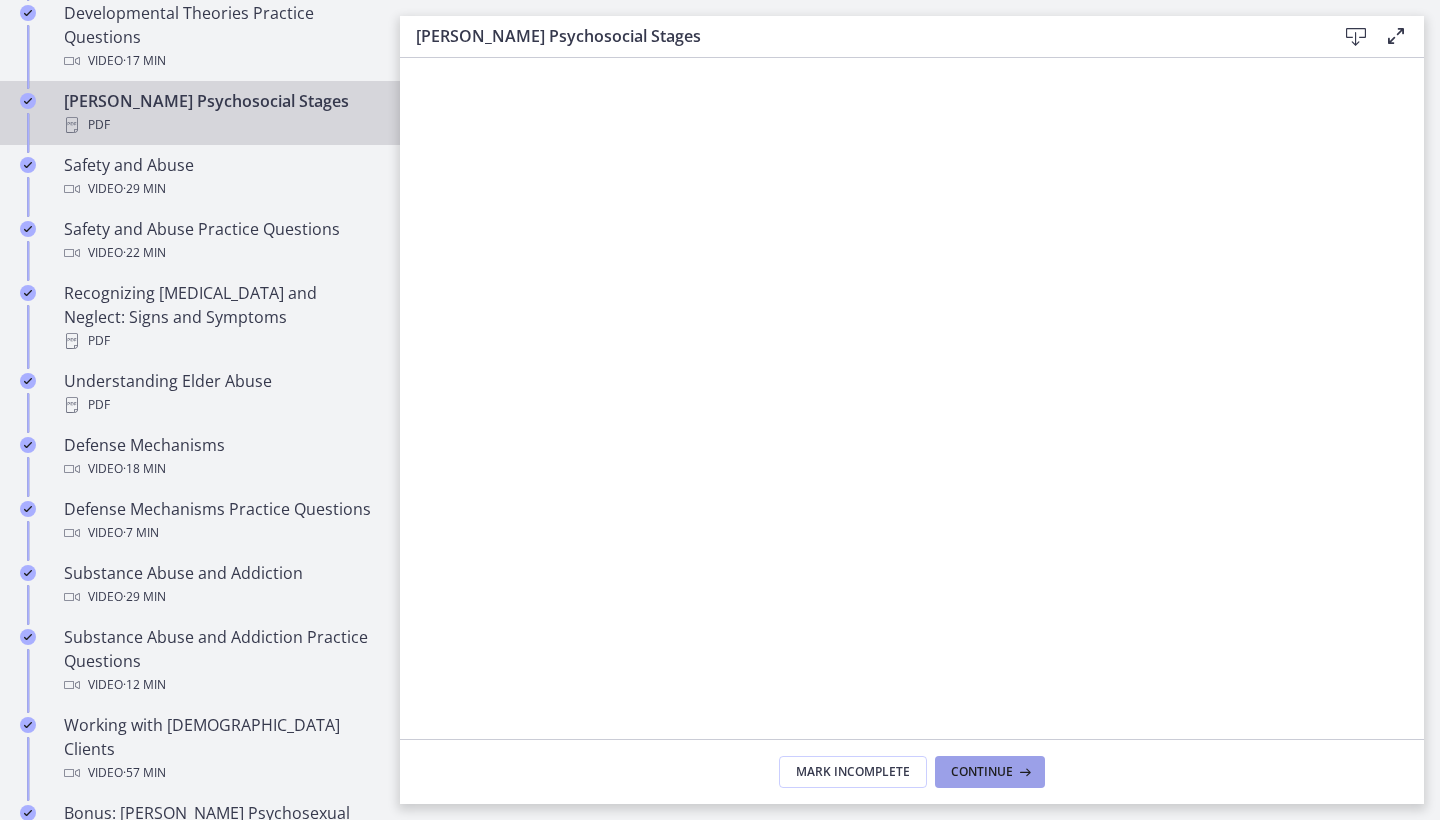 click on "Continue" at bounding box center [982, 772] 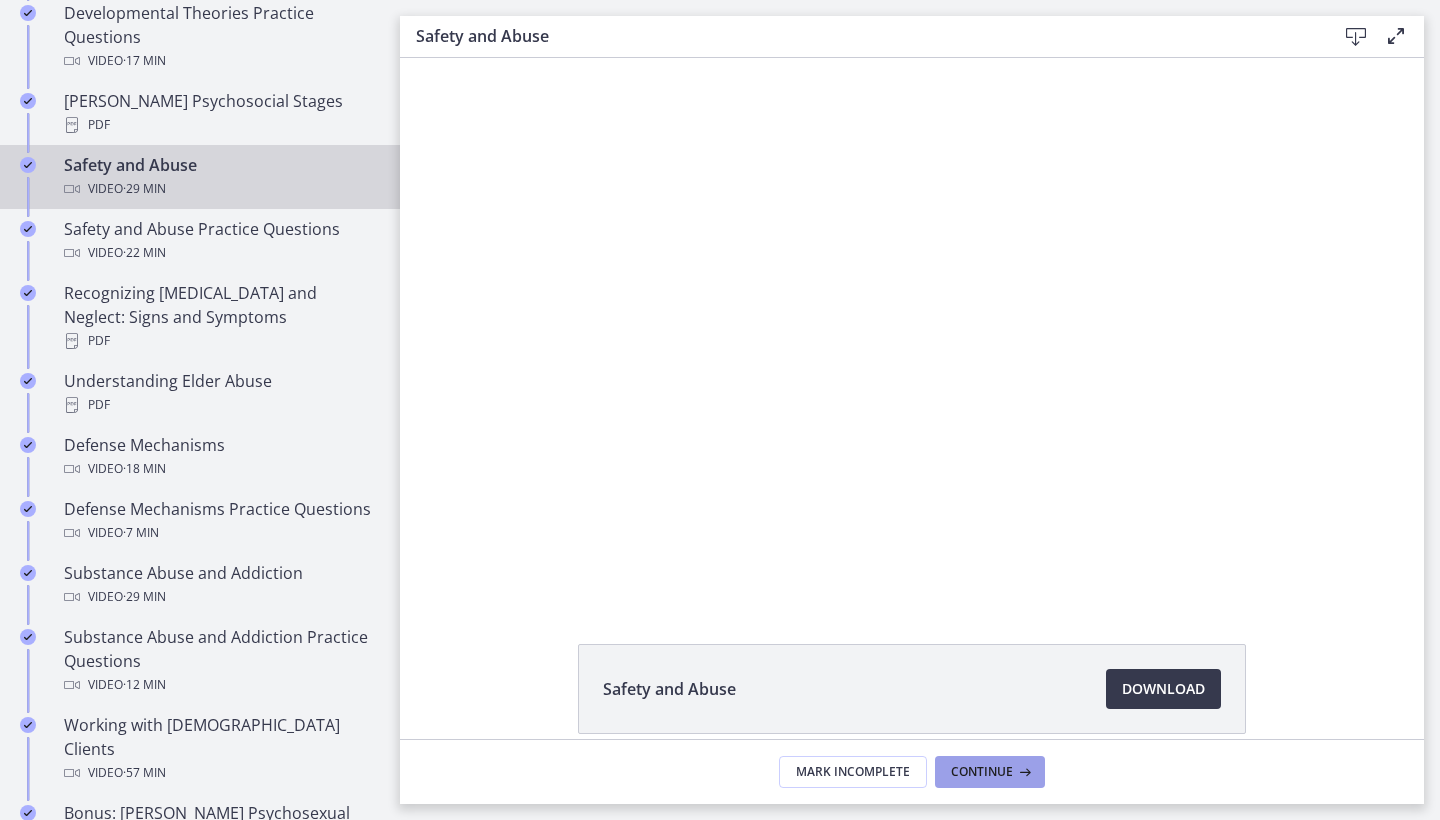 scroll, scrollTop: 0, scrollLeft: 0, axis: both 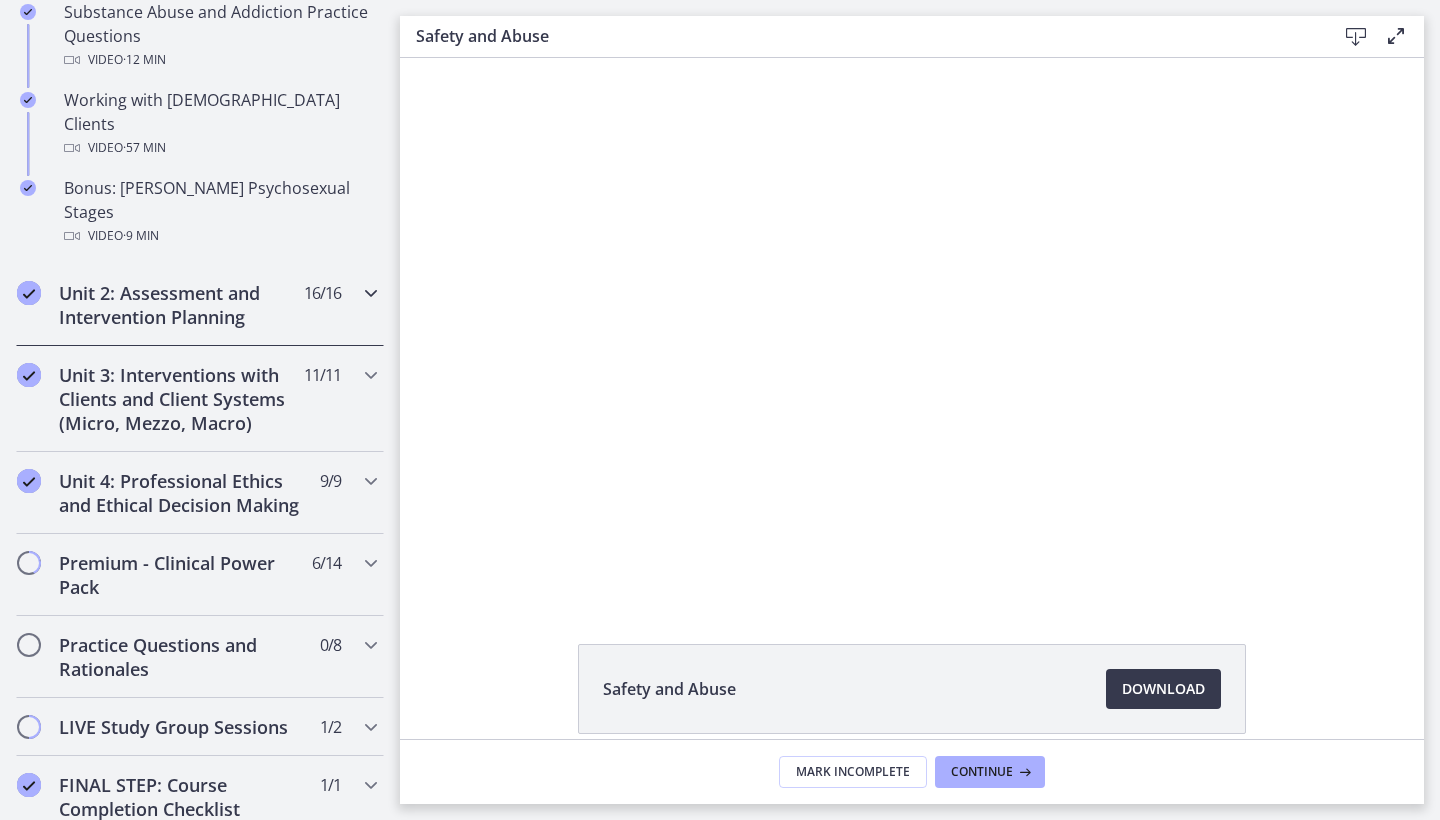 click at bounding box center (371, 293) 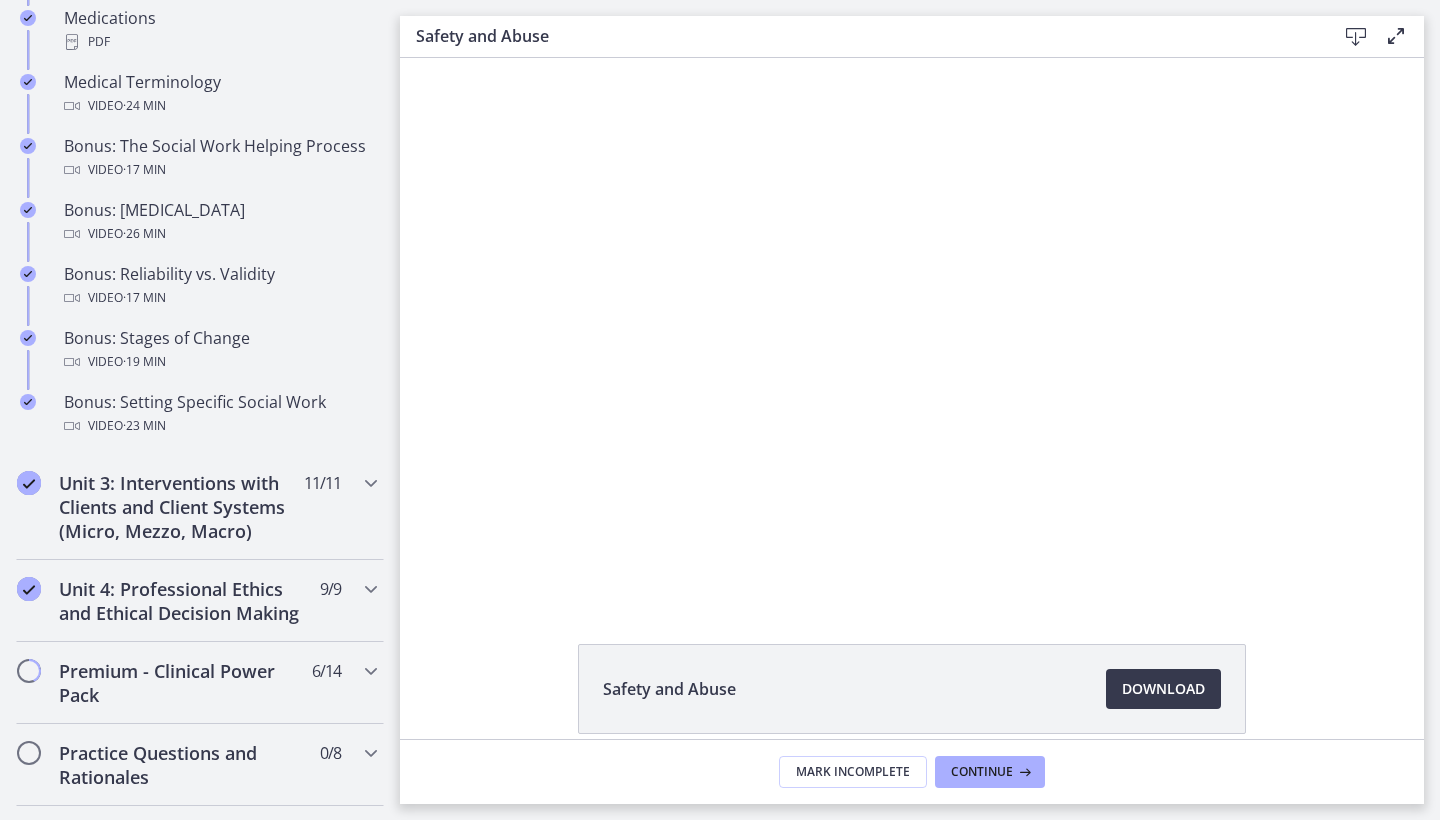 scroll, scrollTop: 1615, scrollLeft: 0, axis: vertical 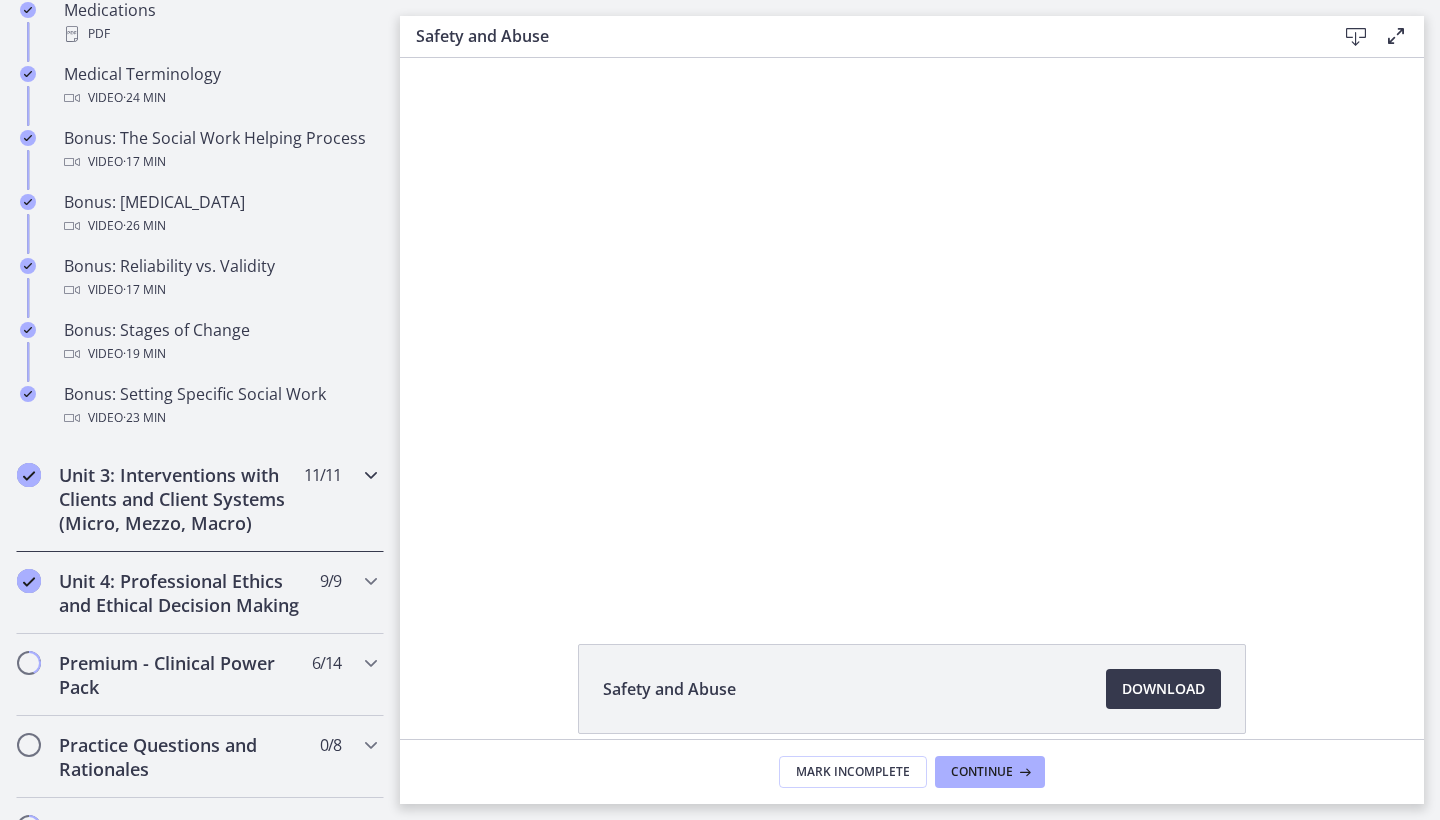 click at bounding box center (371, 475) 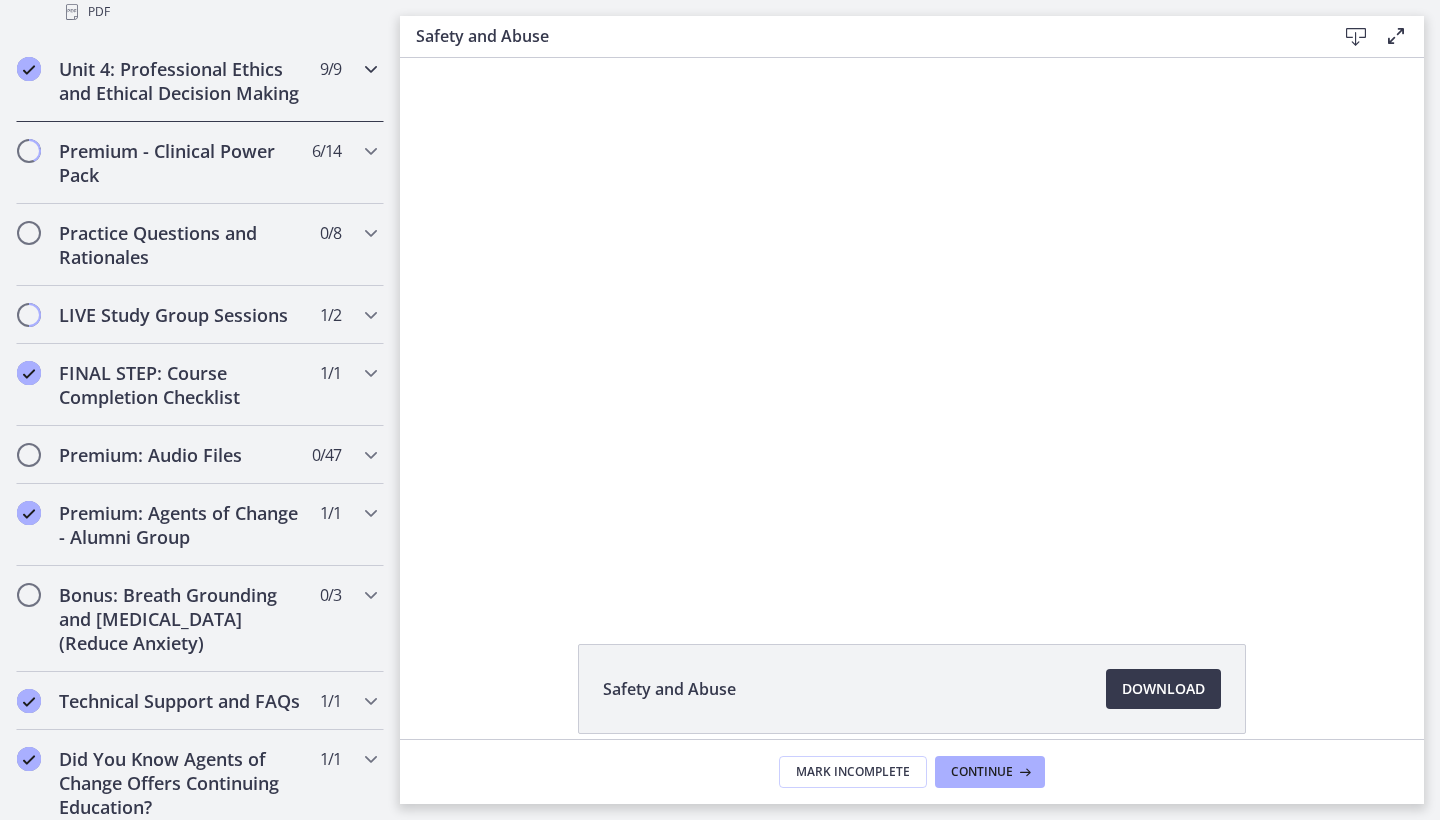 click at bounding box center [371, 69] 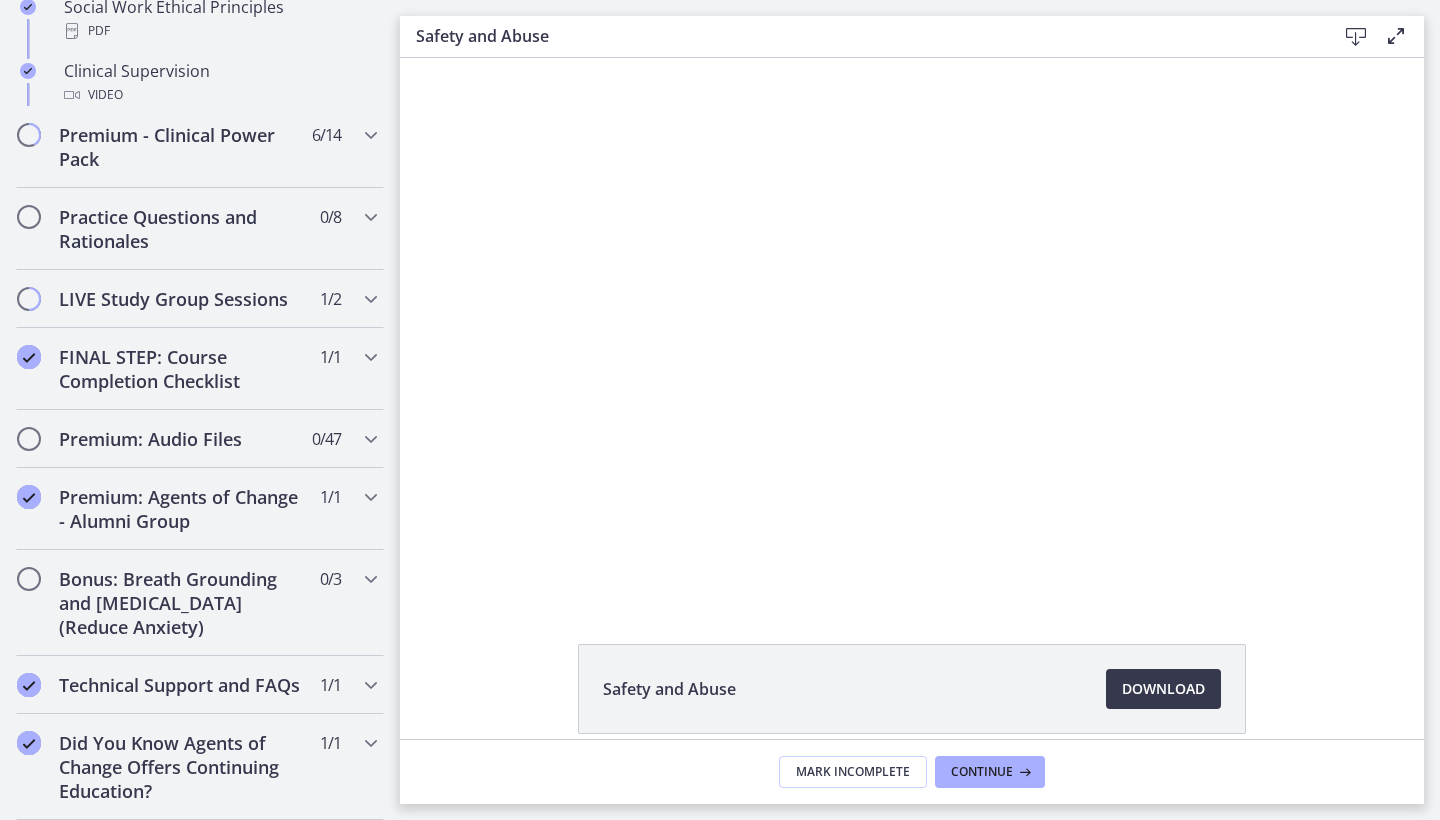 scroll, scrollTop: 1549, scrollLeft: 0, axis: vertical 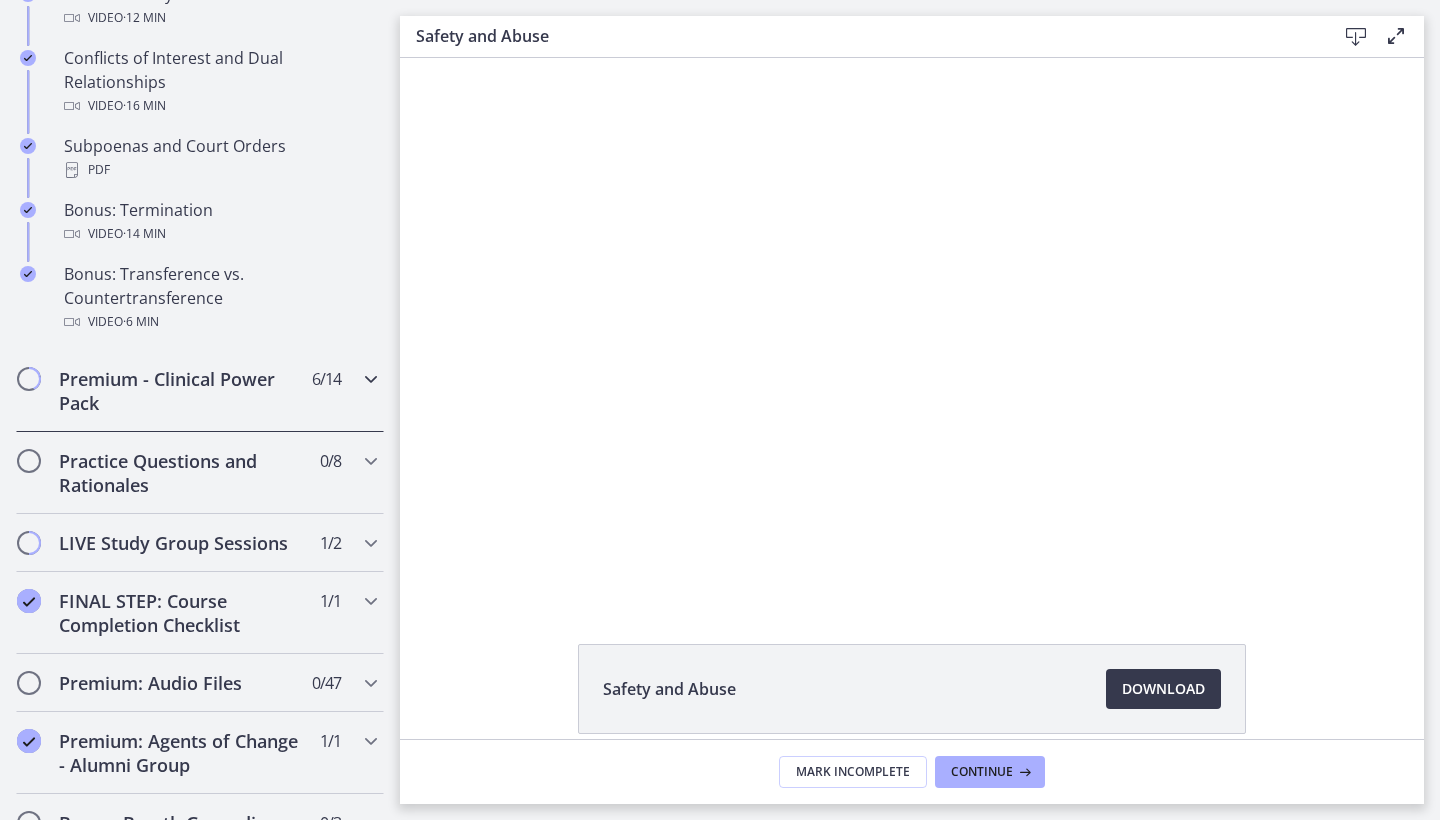 click at bounding box center [371, 379] 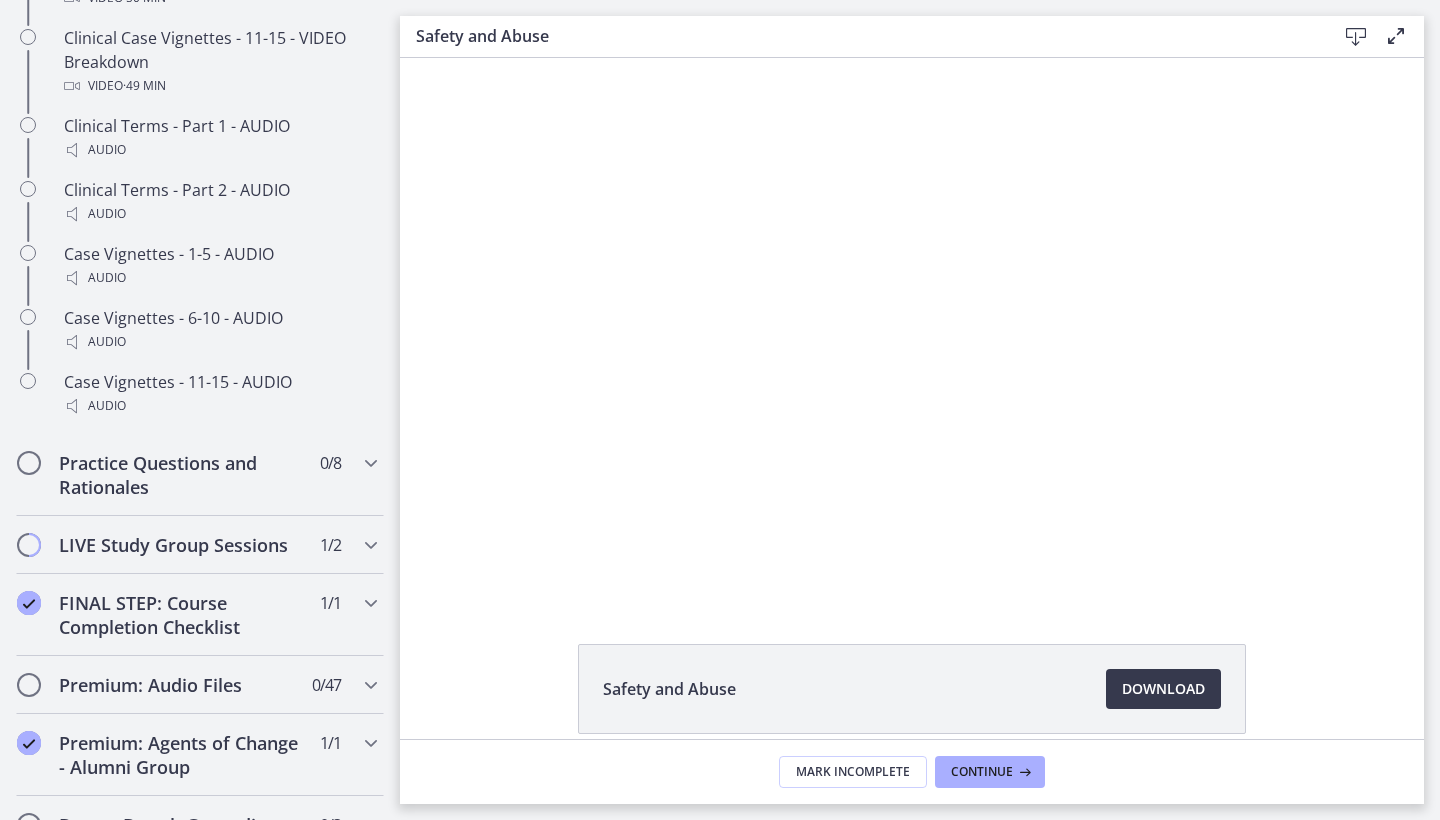 scroll, scrollTop: 1635, scrollLeft: 0, axis: vertical 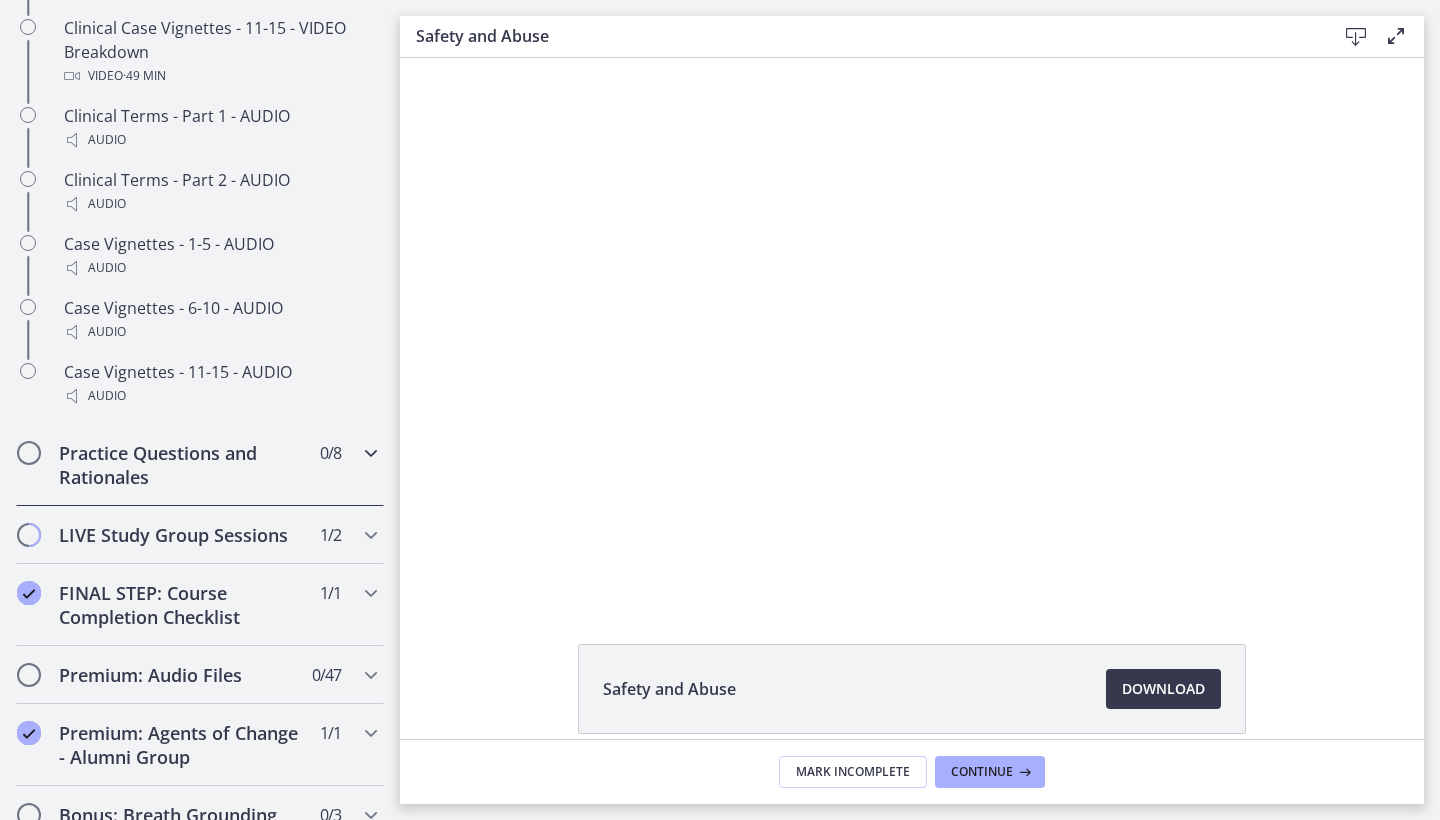 click on "0  /  8
Completed" at bounding box center (330, 453) 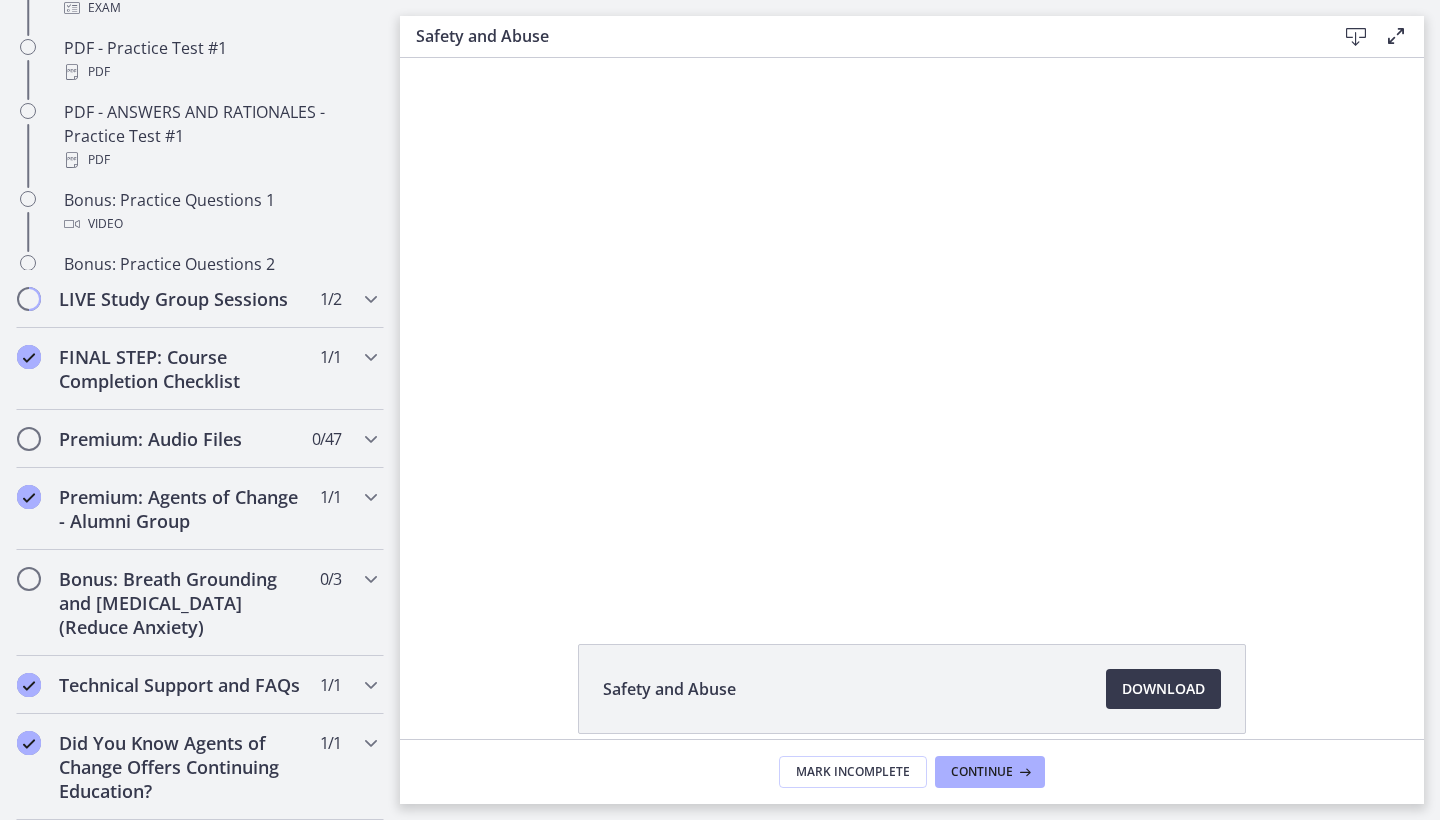 scroll, scrollTop: 1511, scrollLeft: 0, axis: vertical 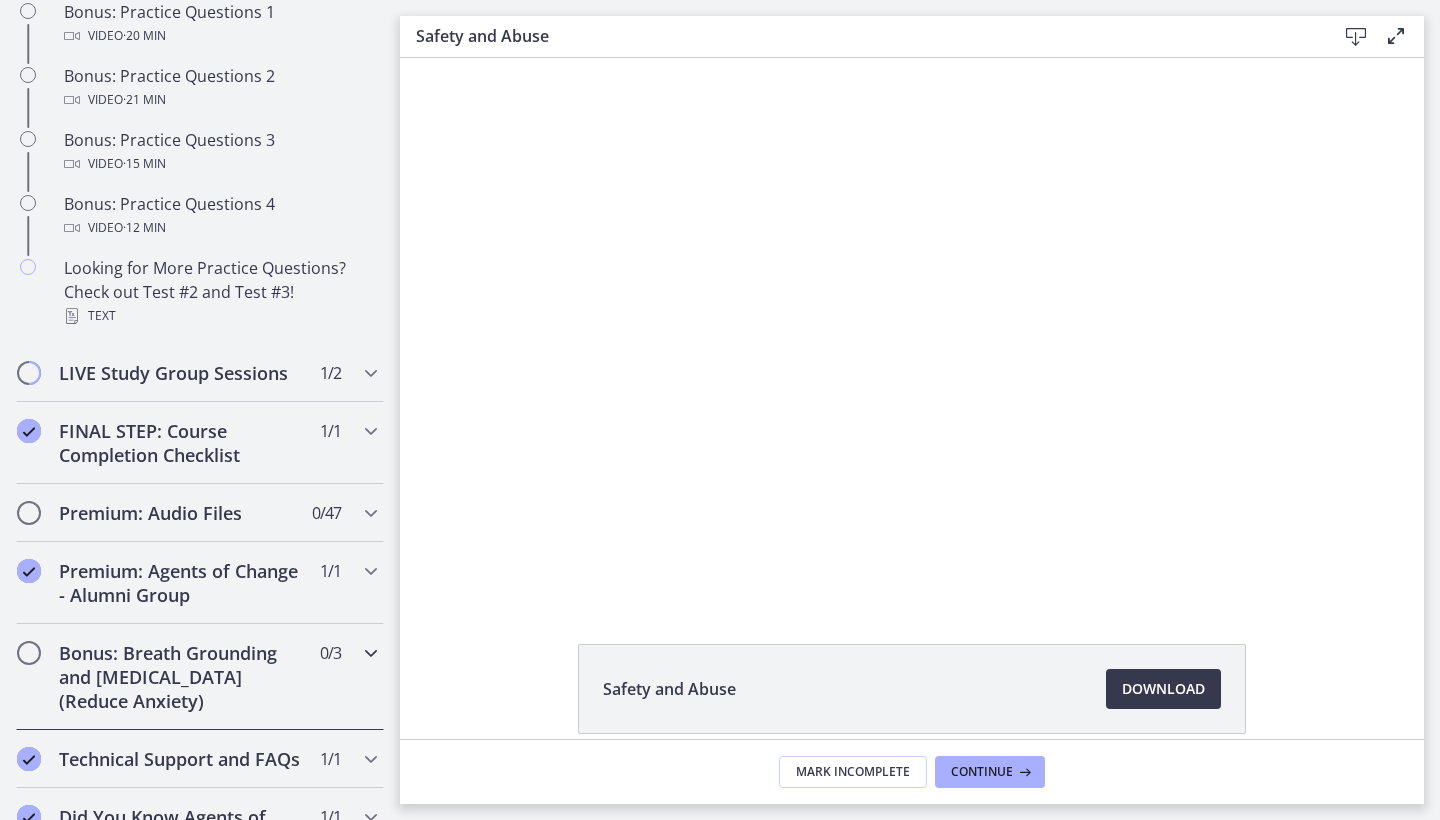 click on "Bonus: Breath Grounding and [MEDICAL_DATA] (Reduce Anxiety)
0  /  3
Completed" at bounding box center (200, 677) 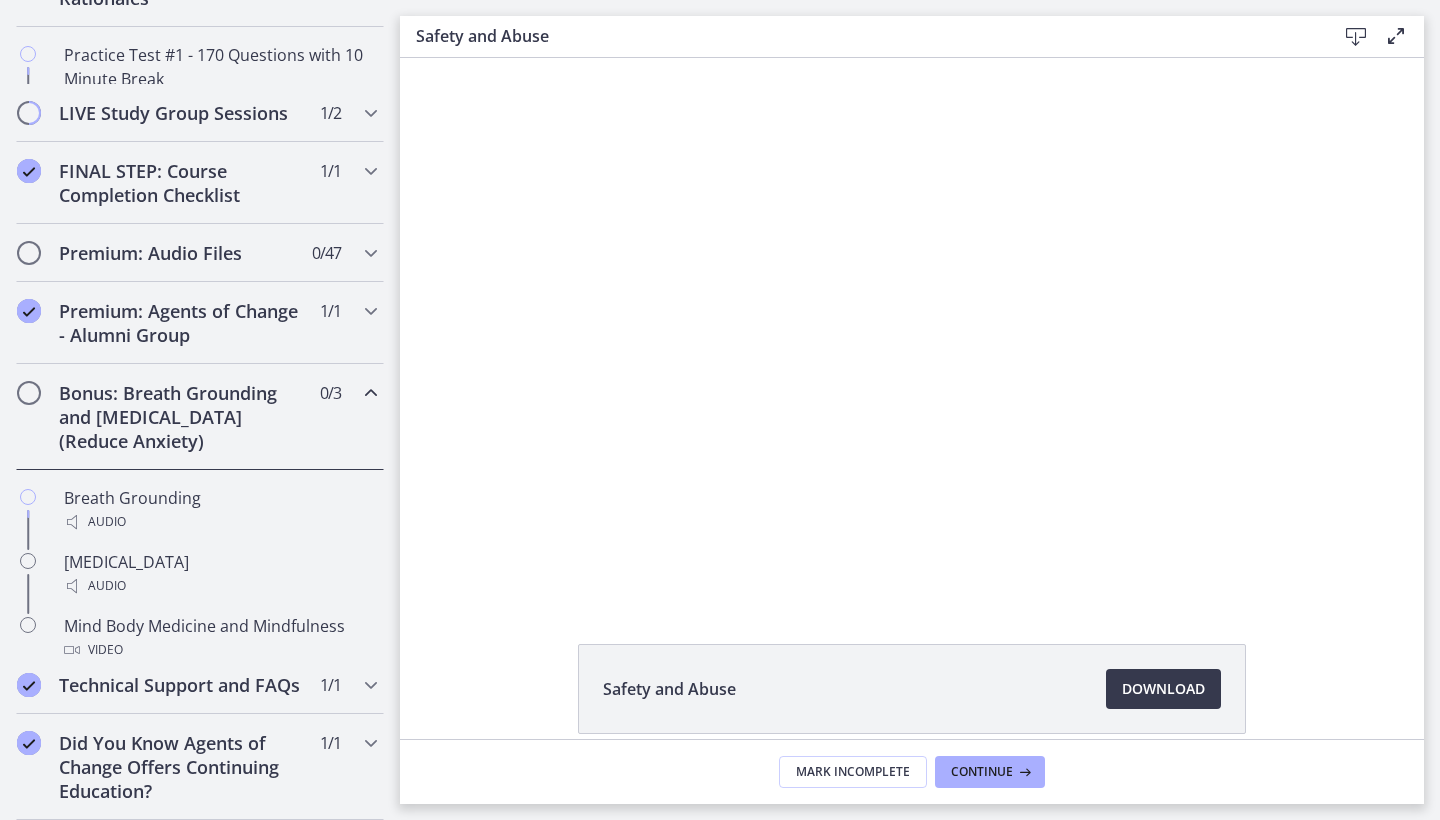 scroll, scrollTop: 1119, scrollLeft: 0, axis: vertical 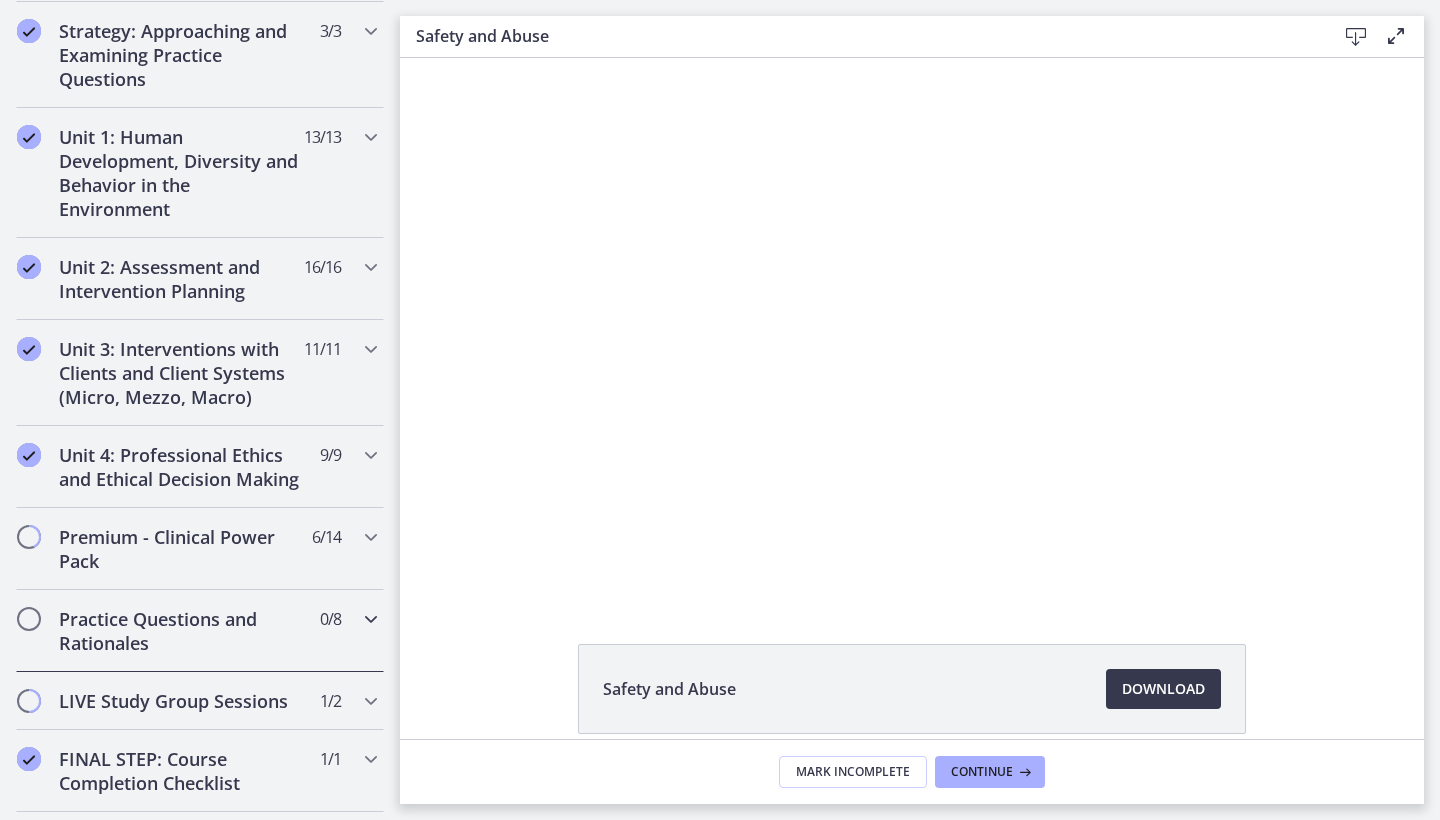 click at bounding box center [371, 619] 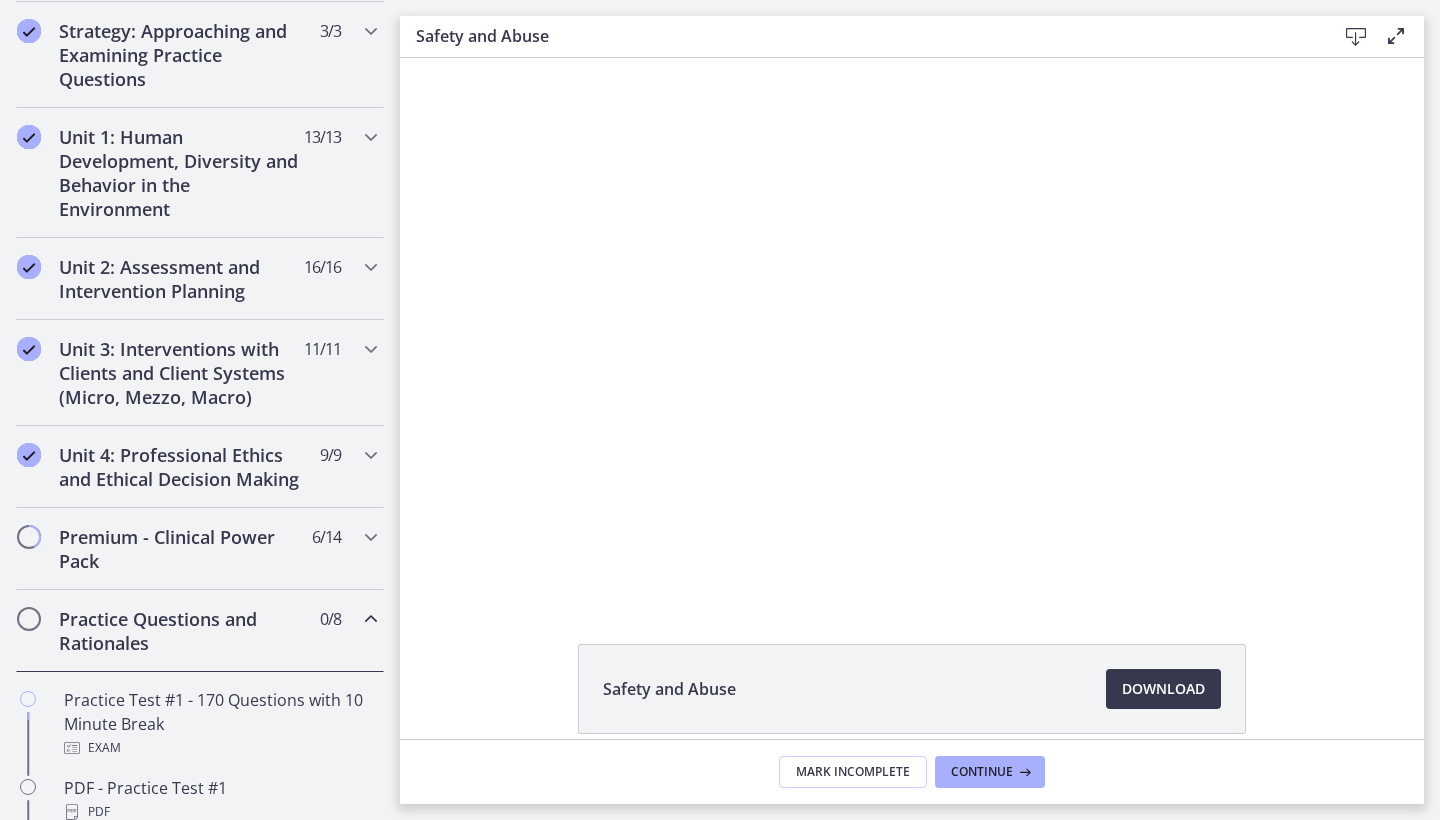 click at bounding box center (371, 619) 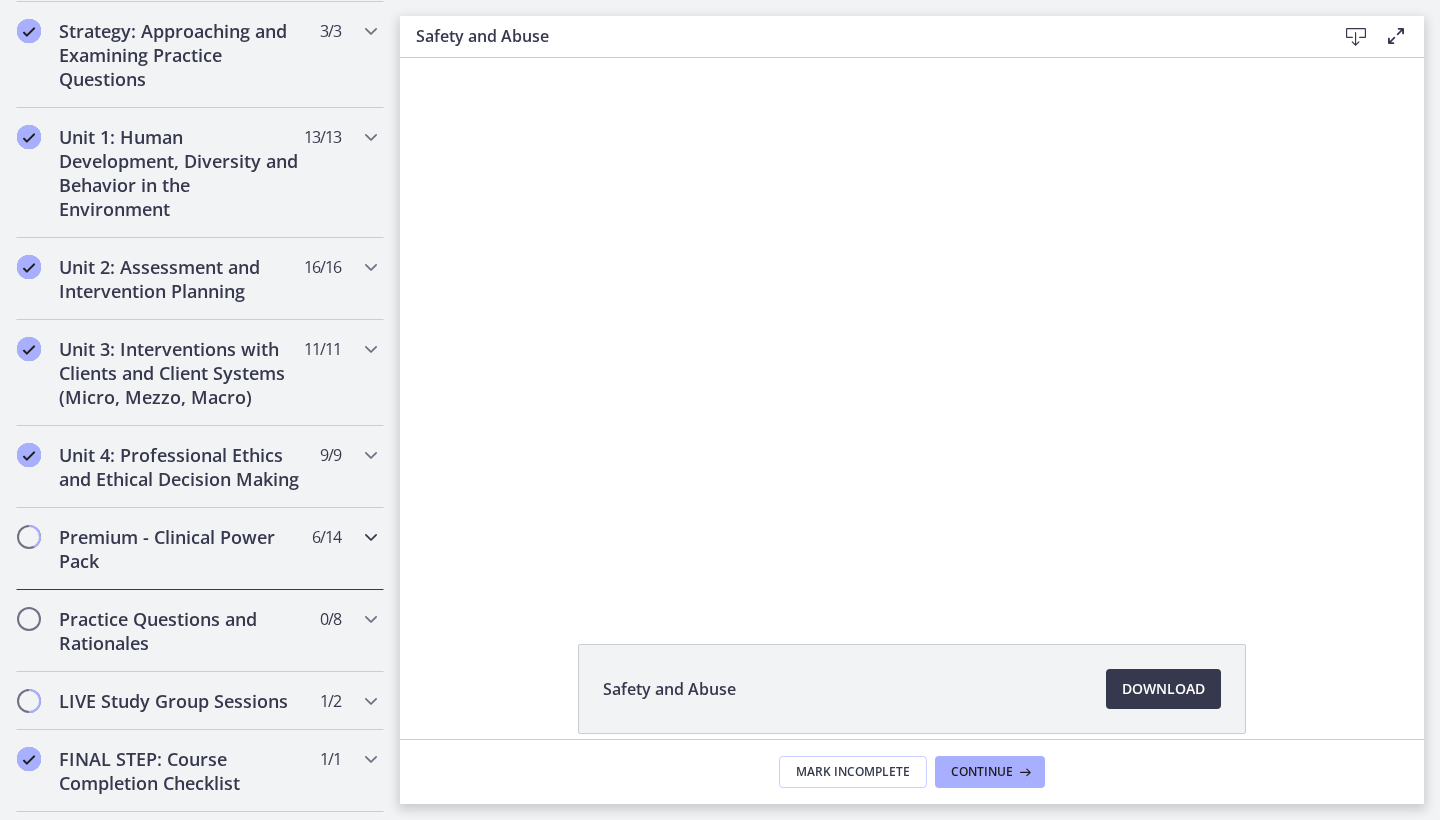 click at bounding box center (371, 537) 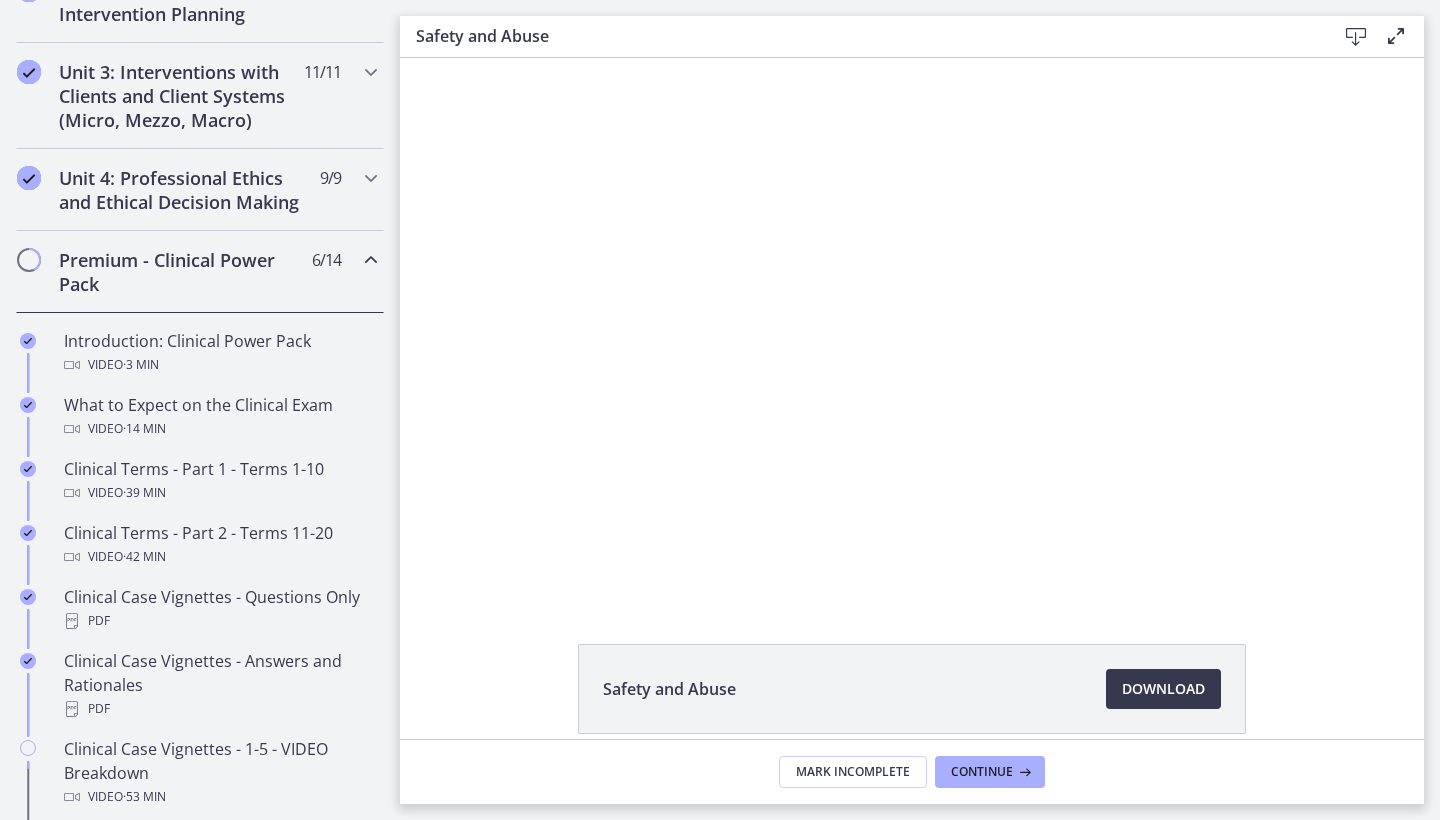 scroll, scrollTop: 694, scrollLeft: 0, axis: vertical 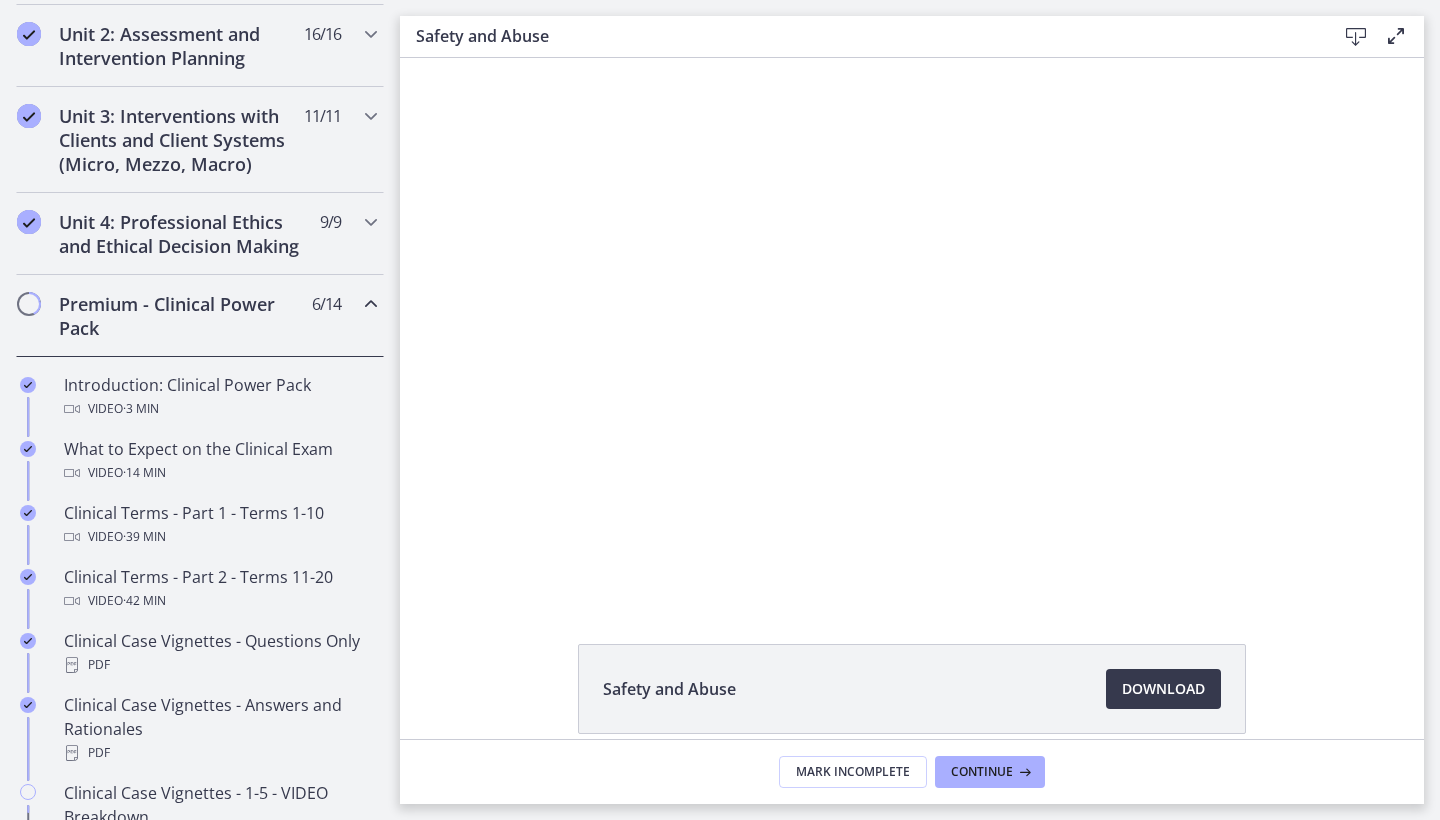 click at bounding box center (371, 304) 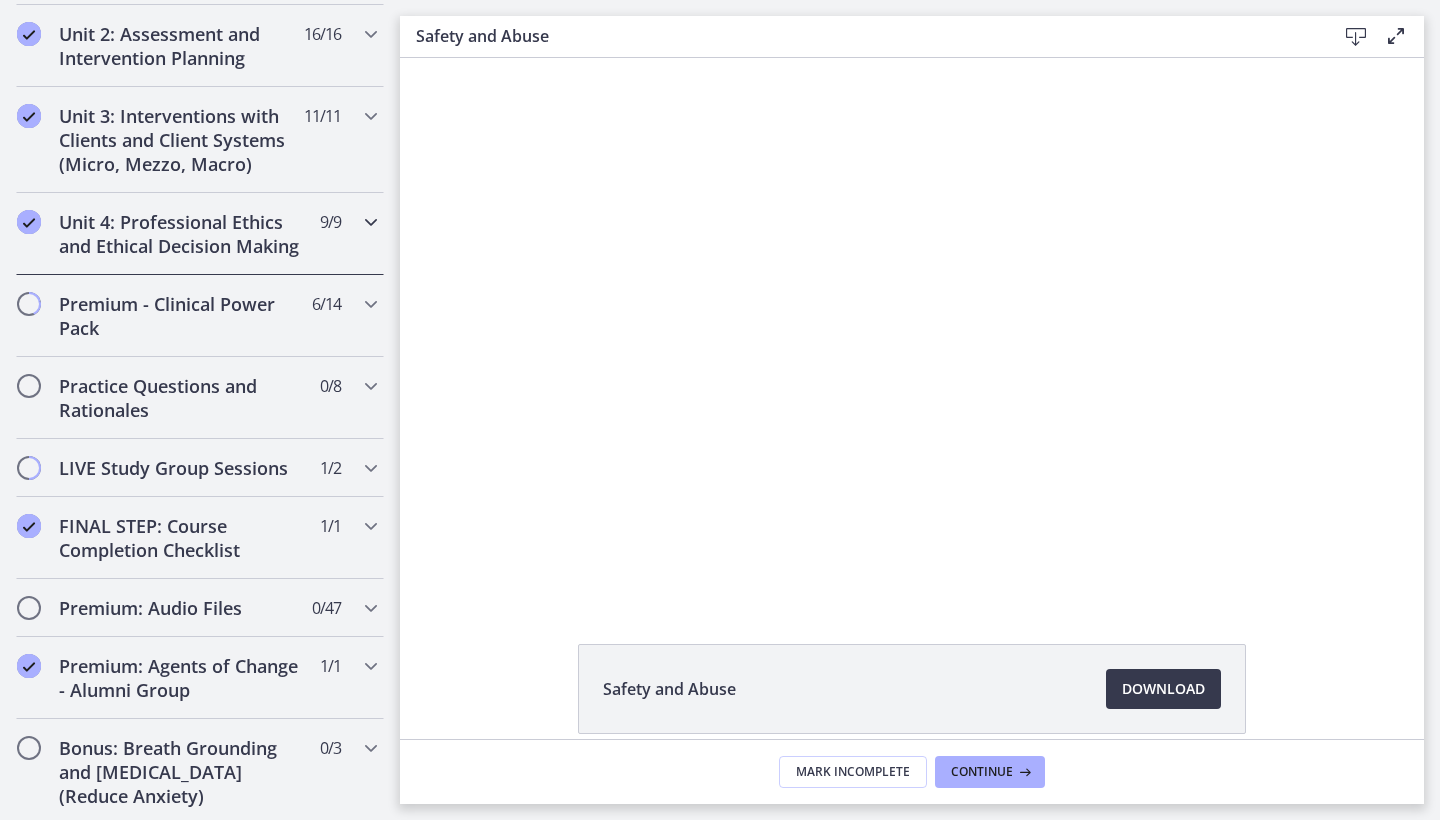 click at bounding box center [371, 222] 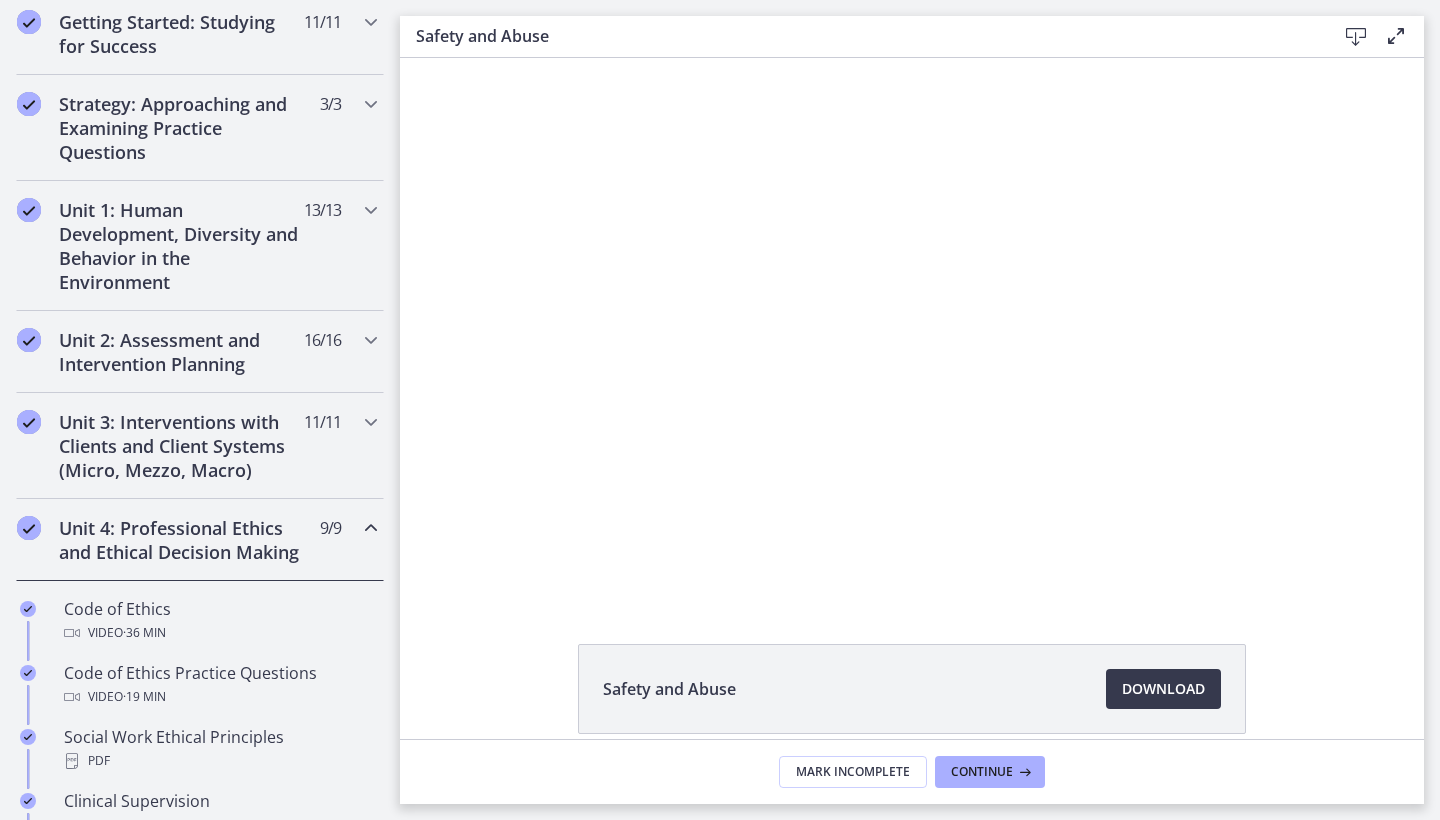 scroll, scrollTop: 379, scrollLeft: 0, axis: vertical 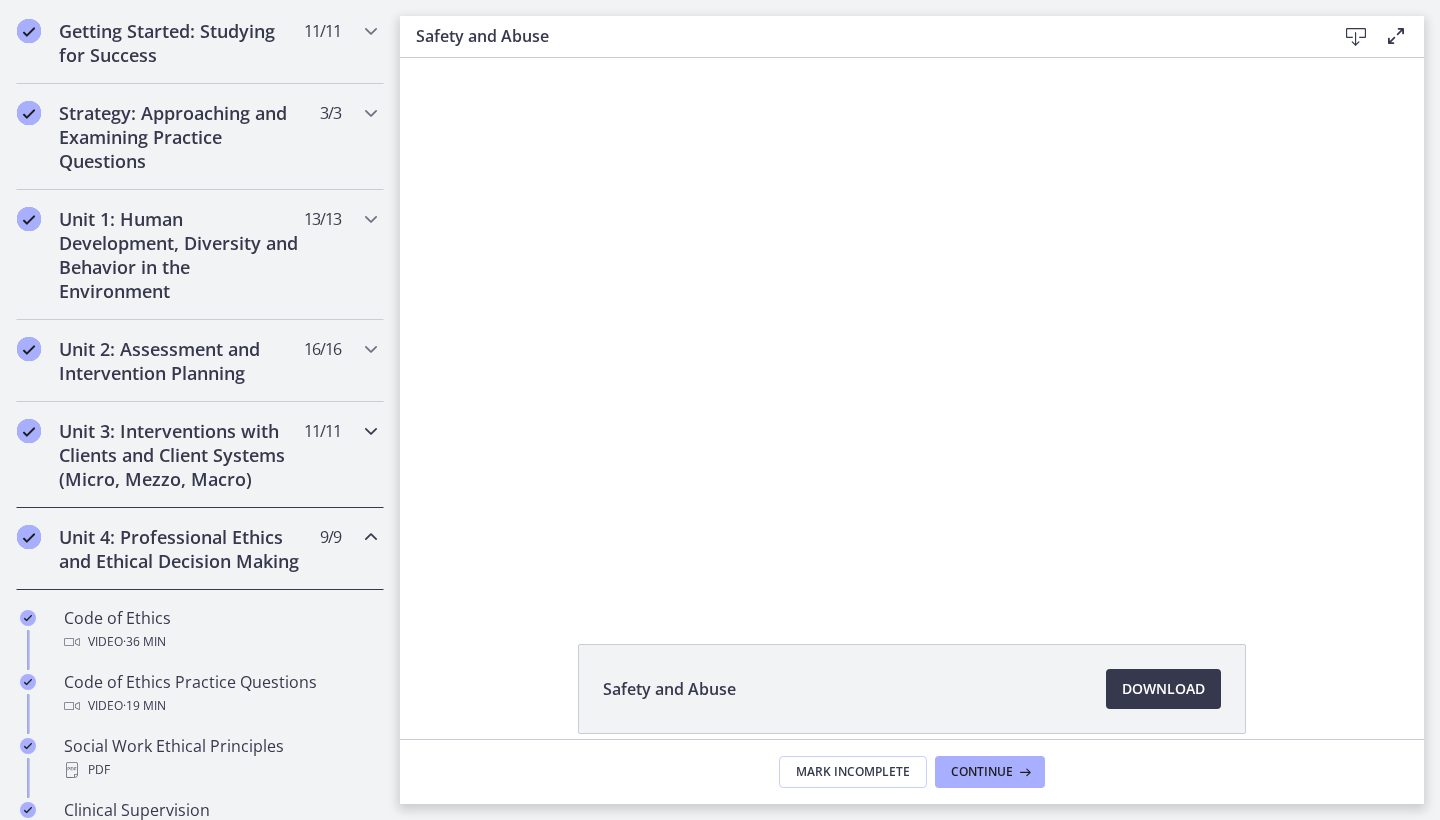 click at bounding box center (371, 431) 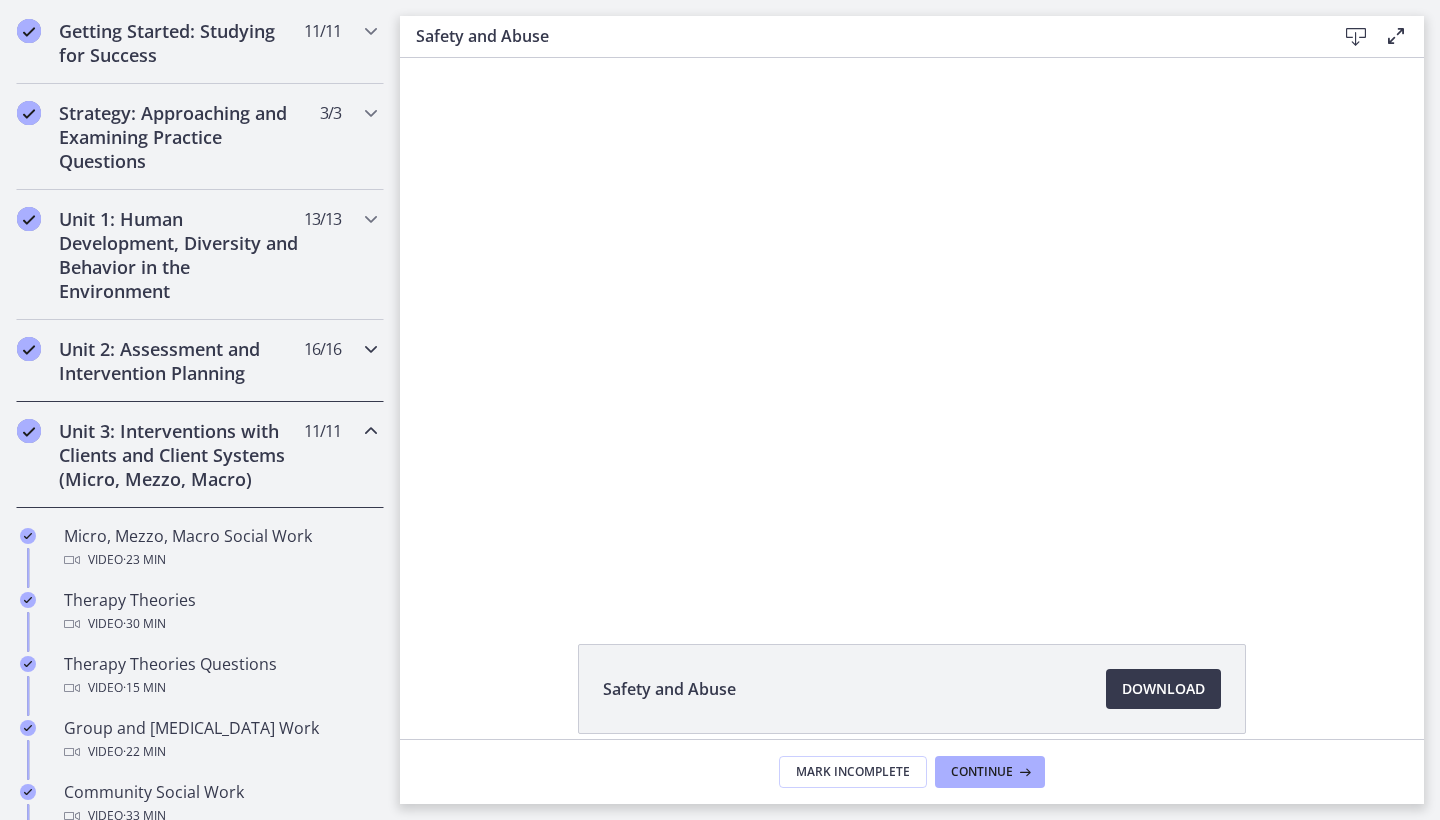 click at bounding box center [371, 349] 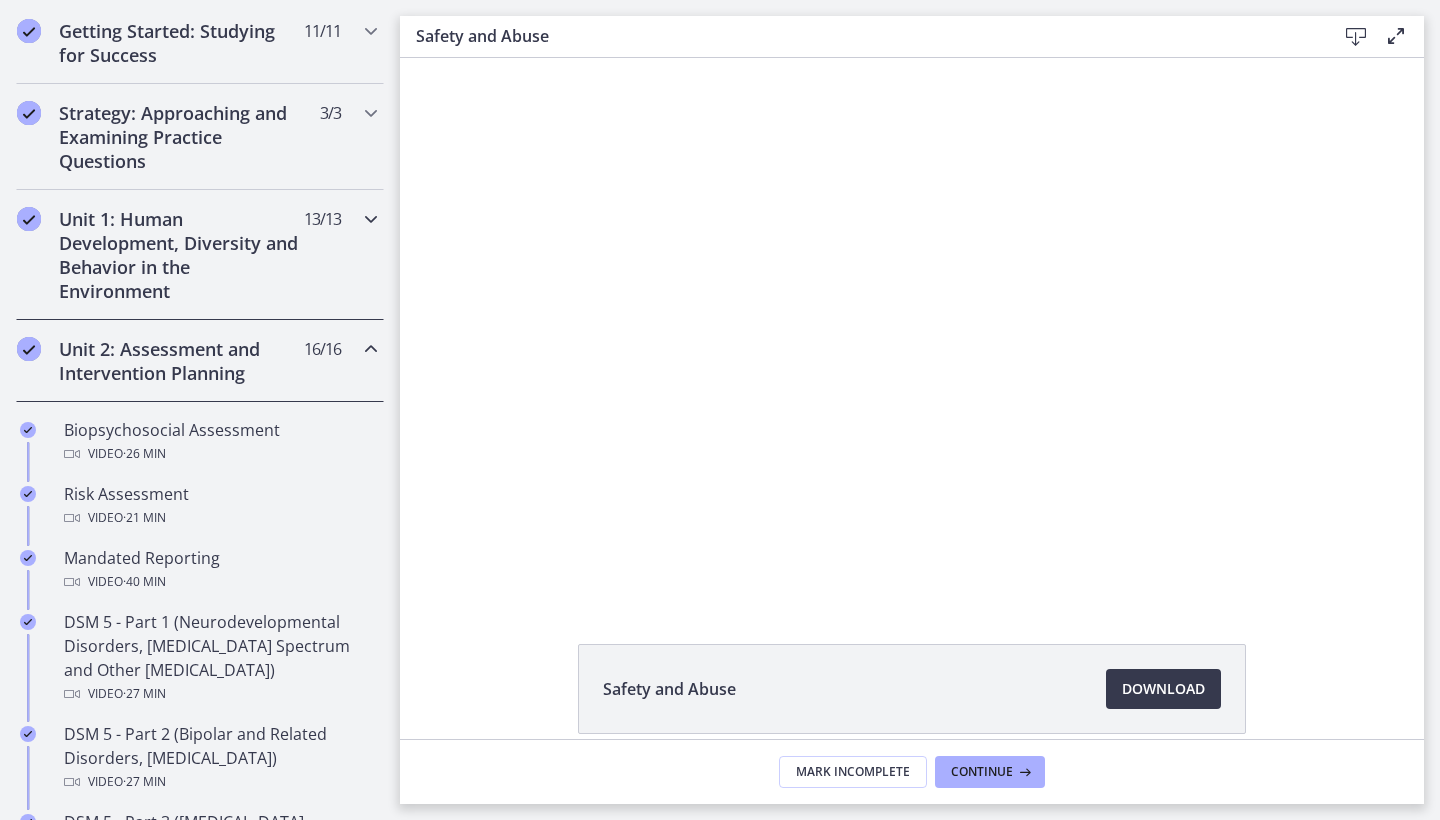 click at bounding box center (371, 219) 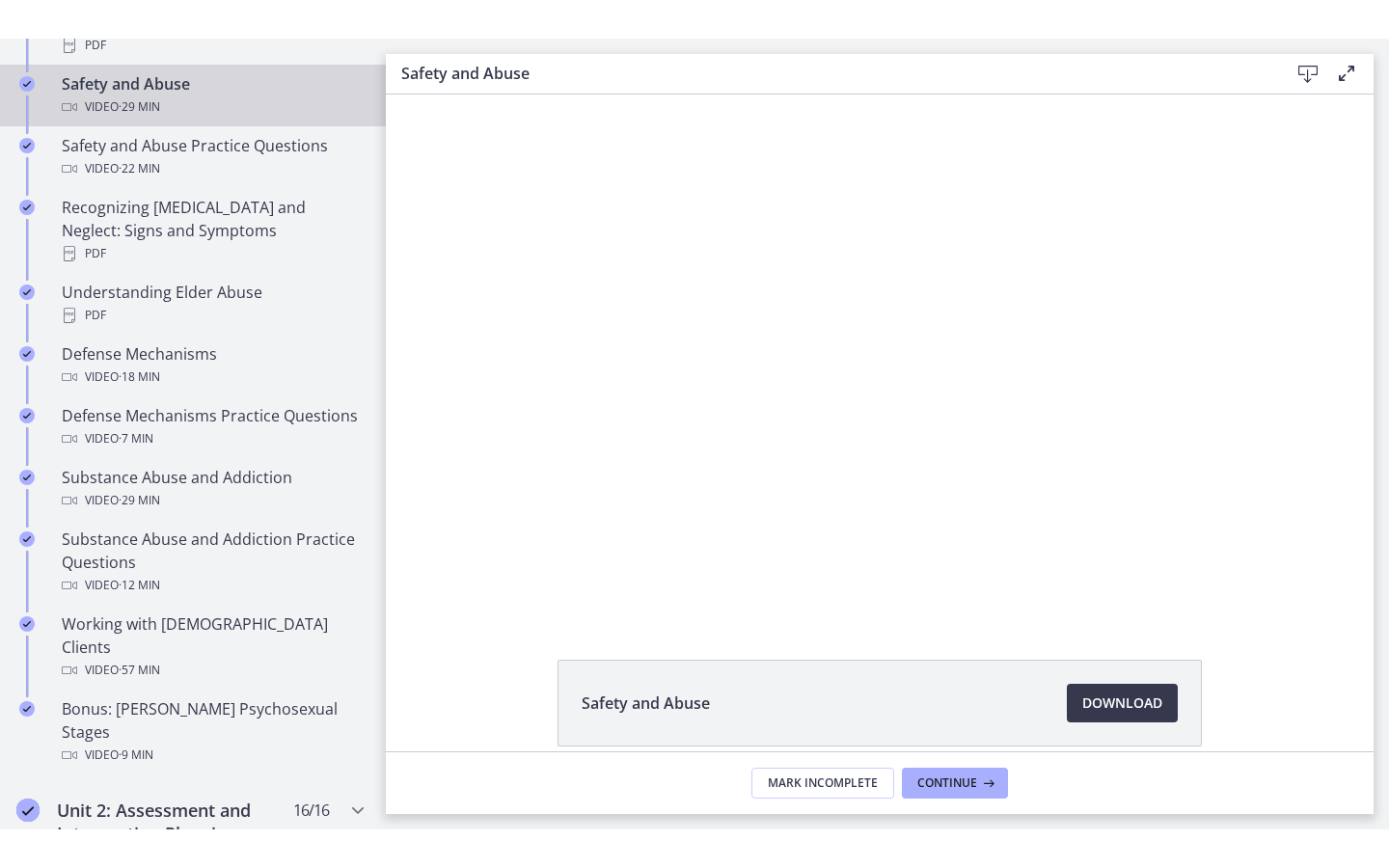 scroll, scrollTop: 898, scrollLeft: 0, axis: vertical 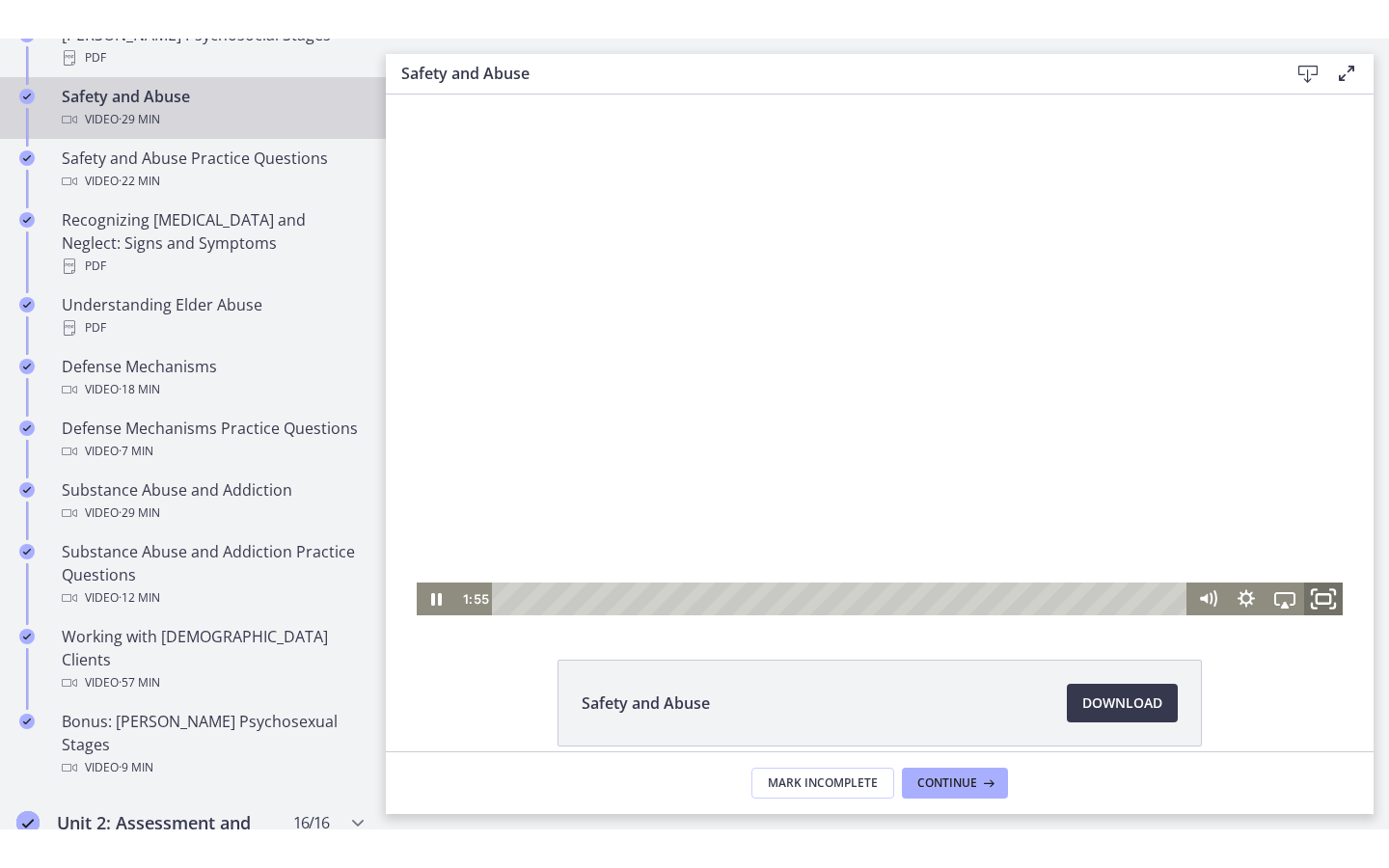 click 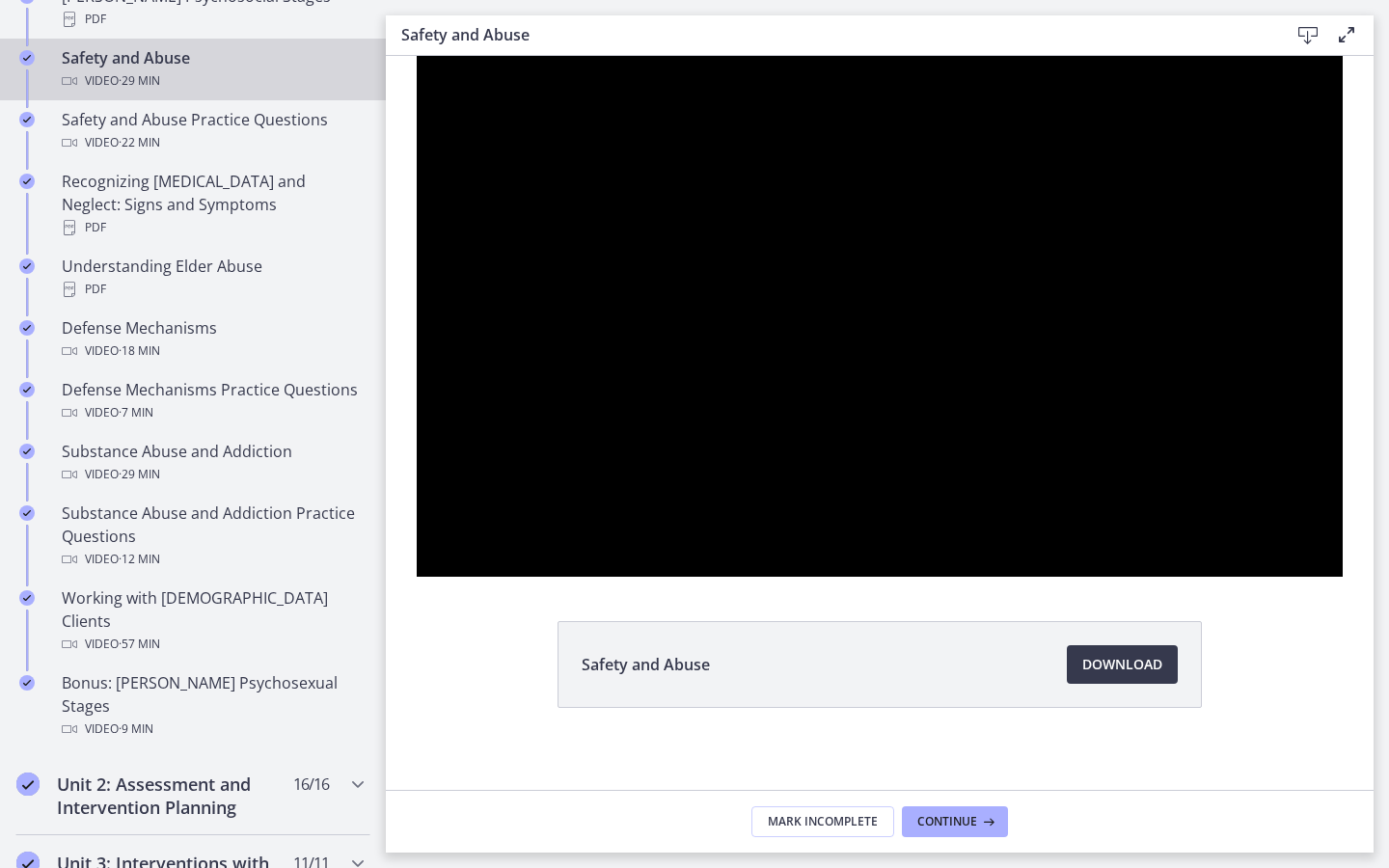 type 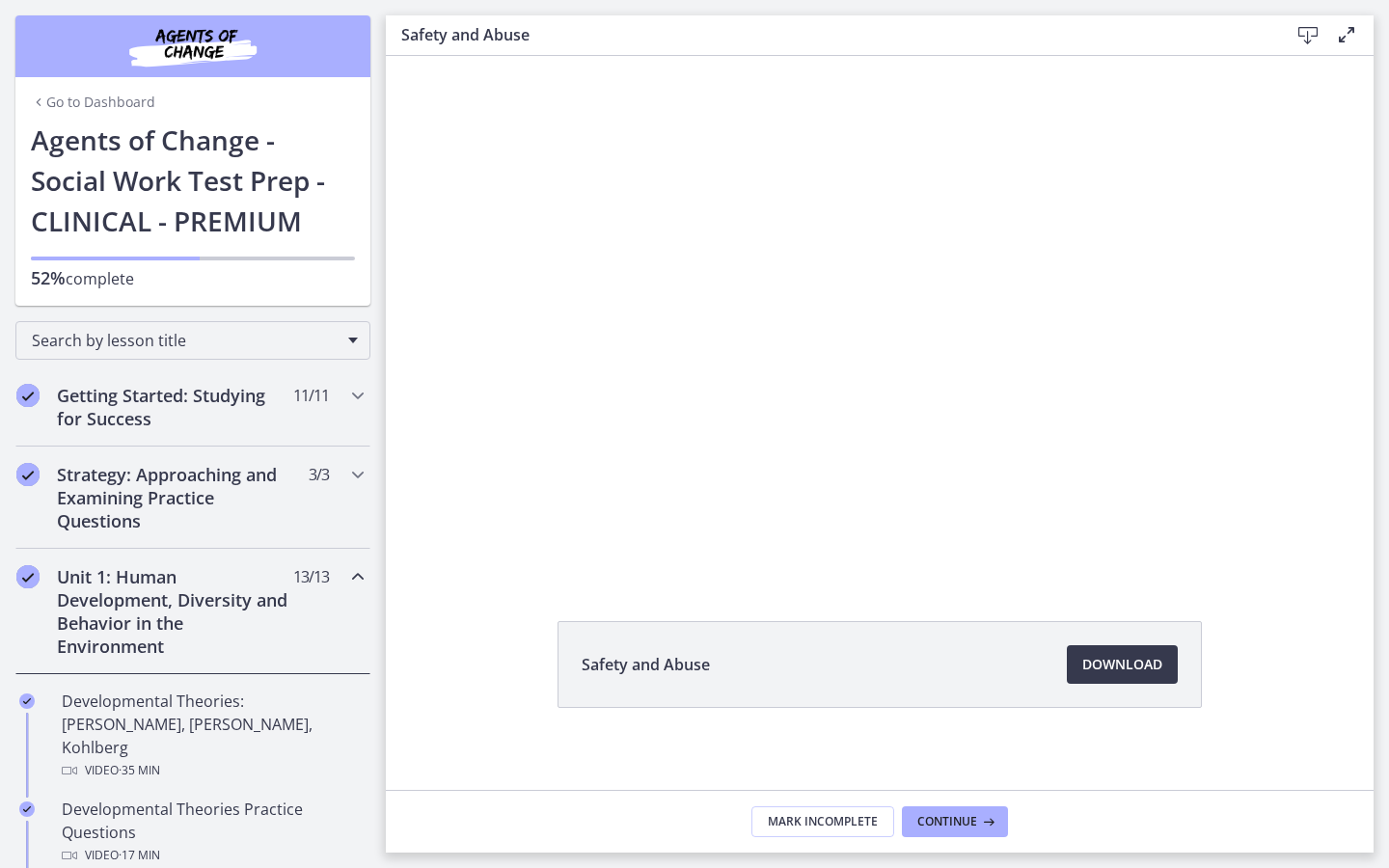 scroll, scrollTop: 0, scrollLeft: 0, axis: both 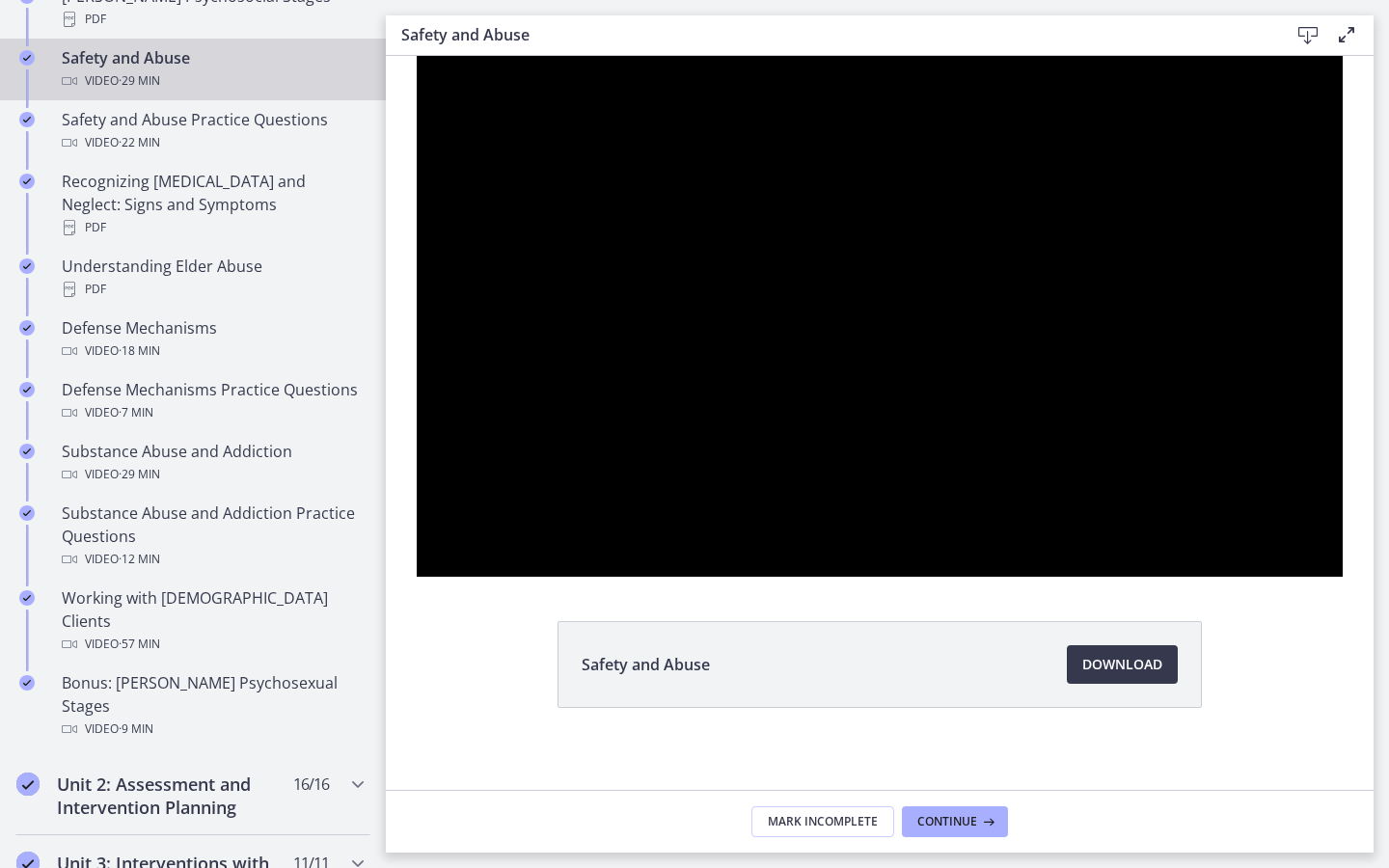 type 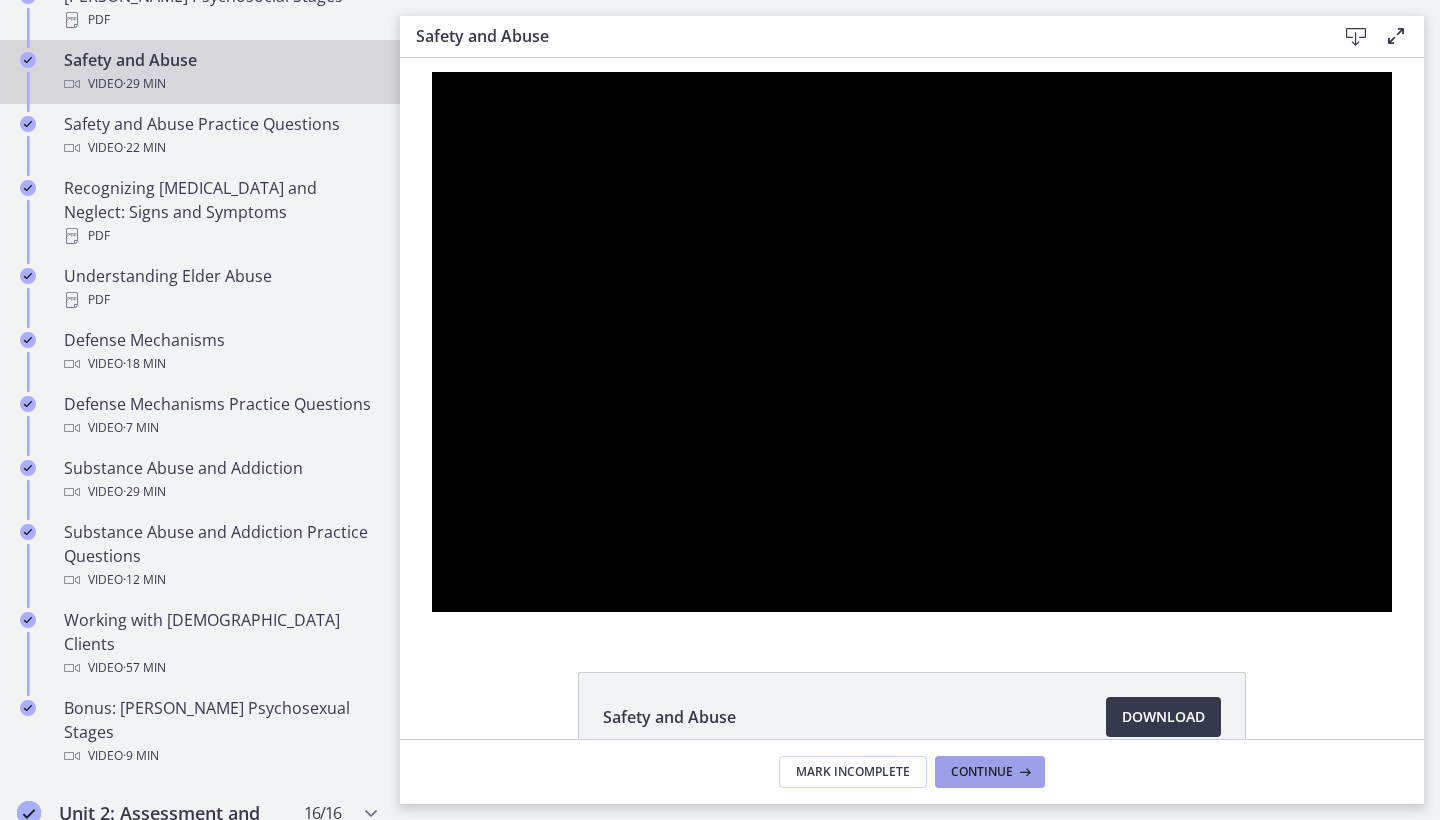 click on "Continue" at bounding box center (982, 772) 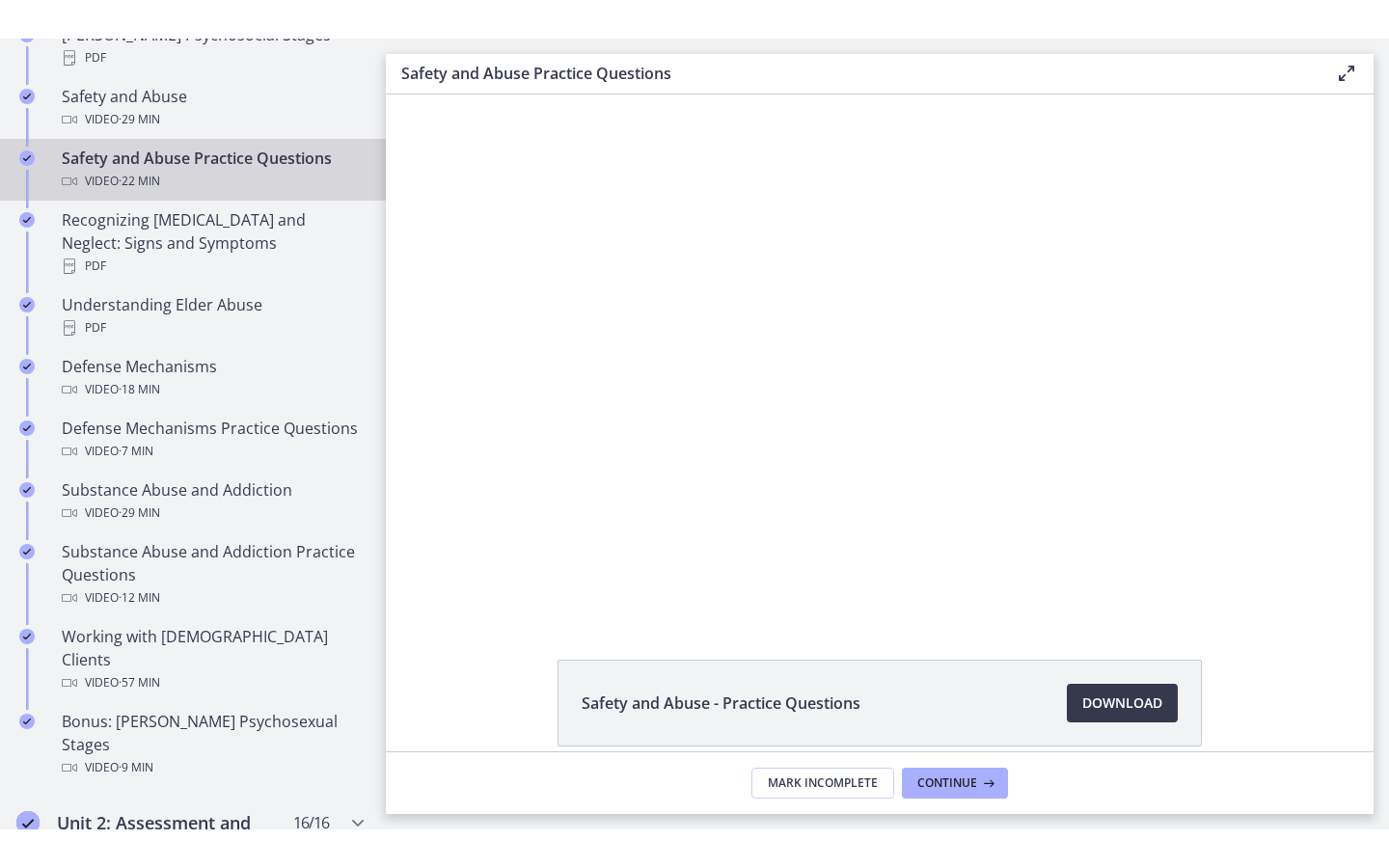 scroll, scrollTop: 0, scrollLeft: 0, axis: both 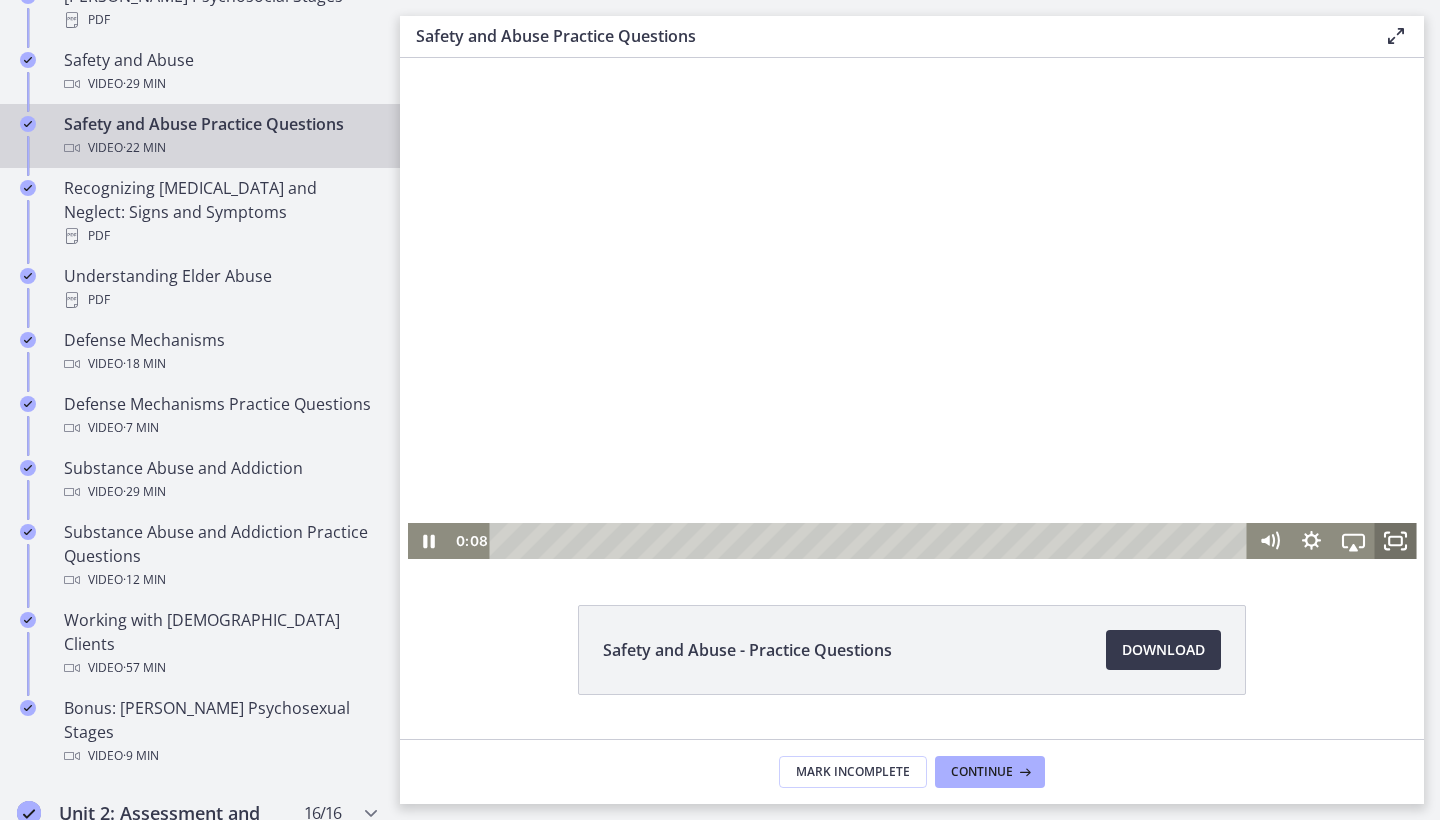 click 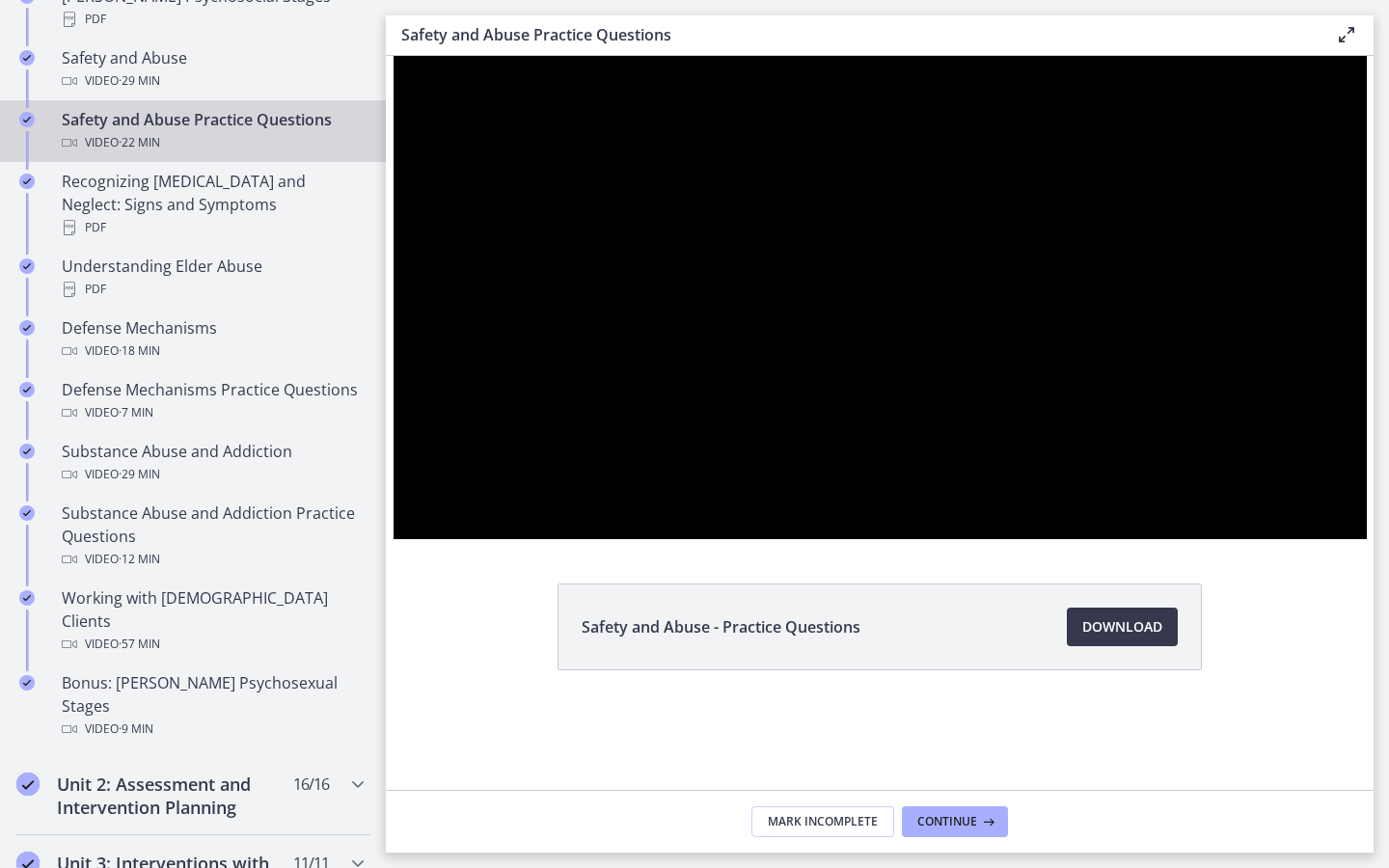 type 